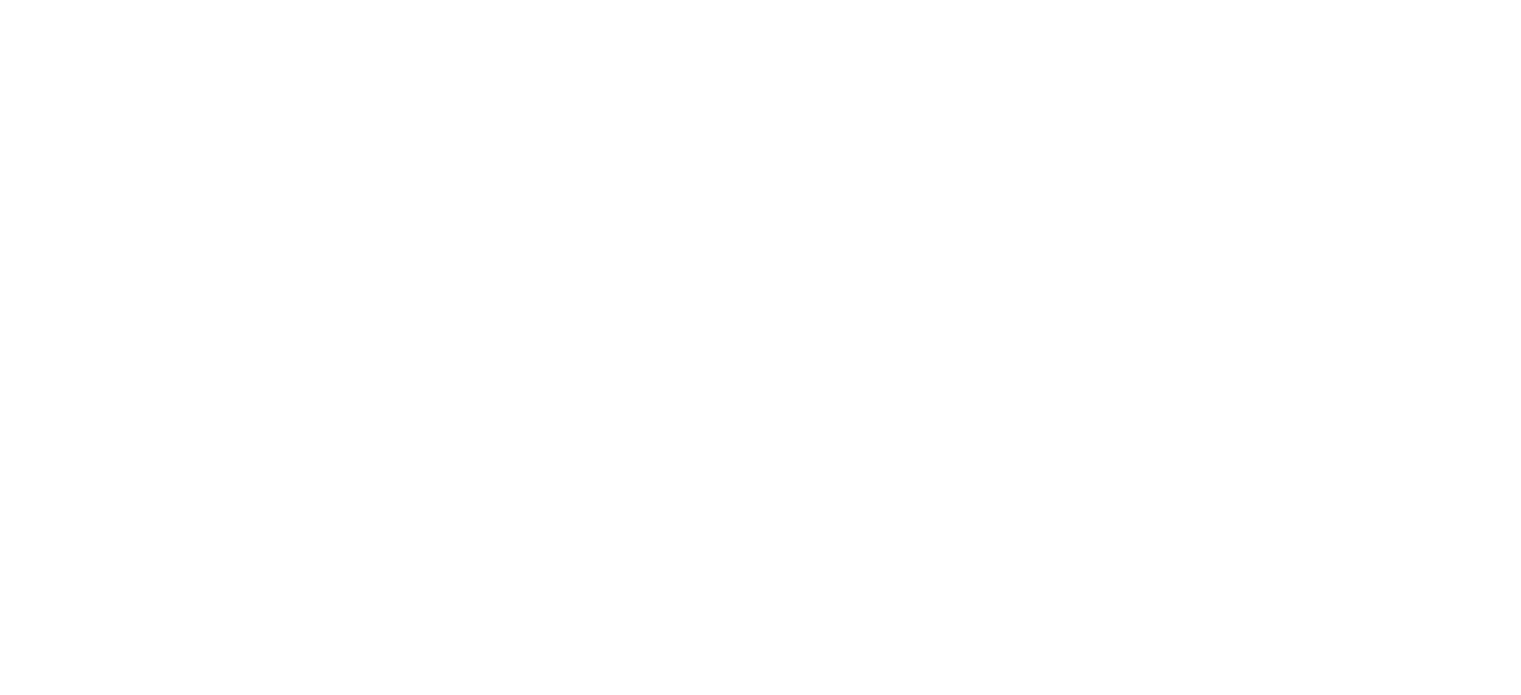 scroll, scrollTop: 0, scrollLeft: 0, axis: both 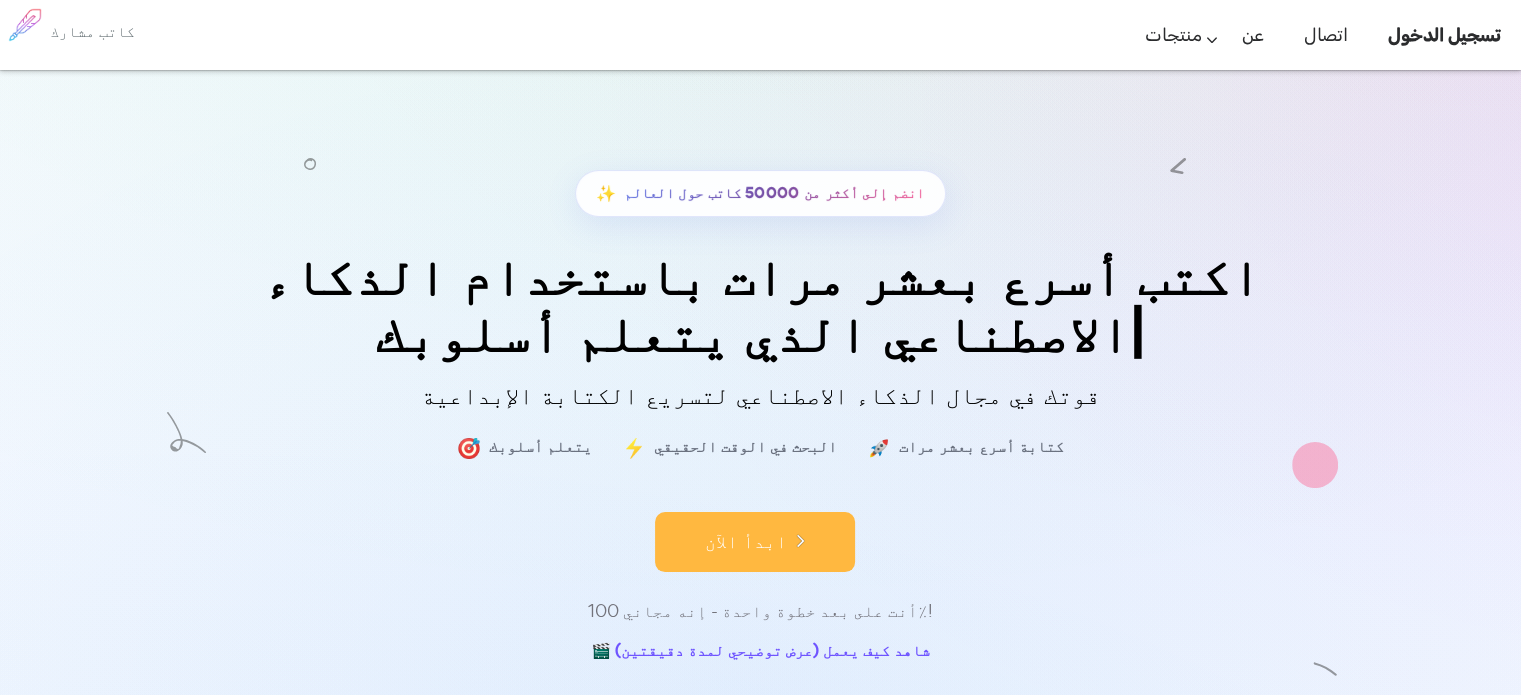 click on "ابدأ الآن" at bounding box center [755, 542] 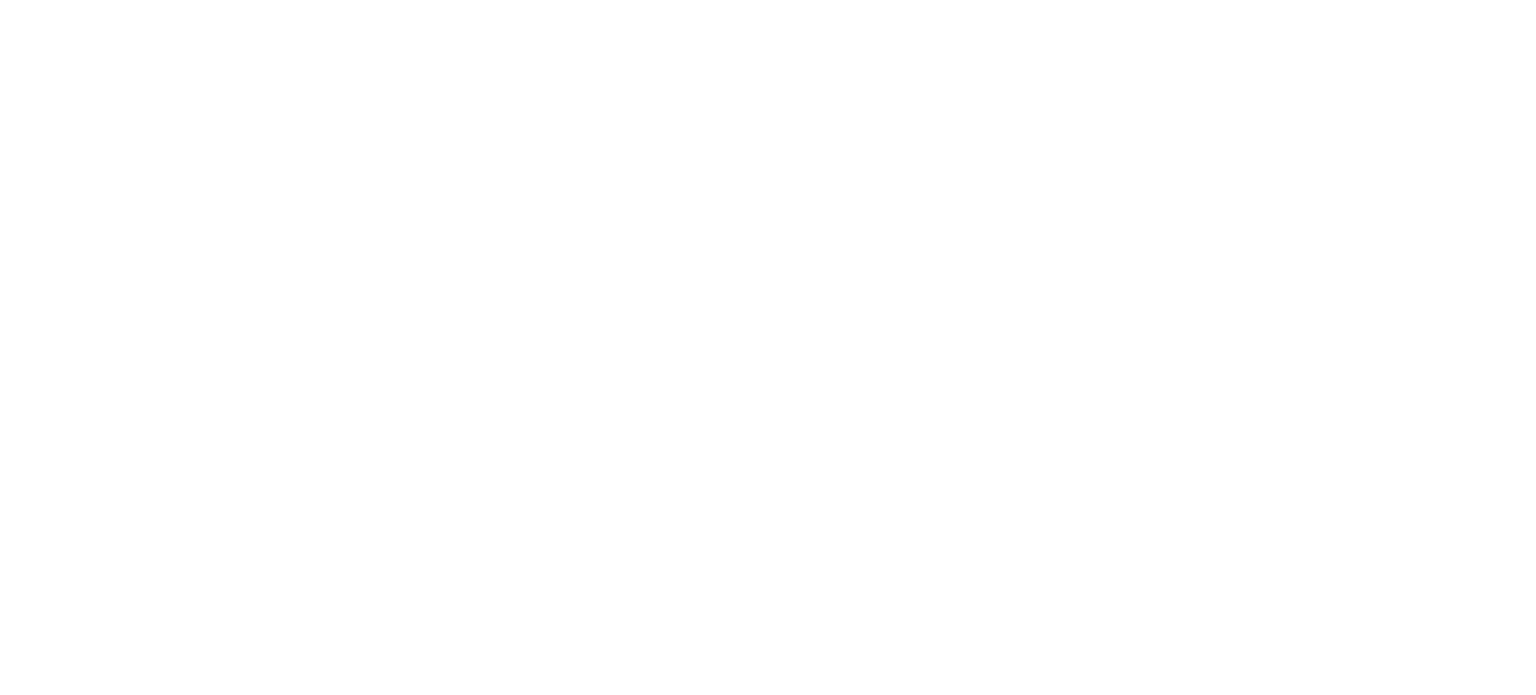 scroll, scrollTop: 0, scrollLeft: 0, axis: both 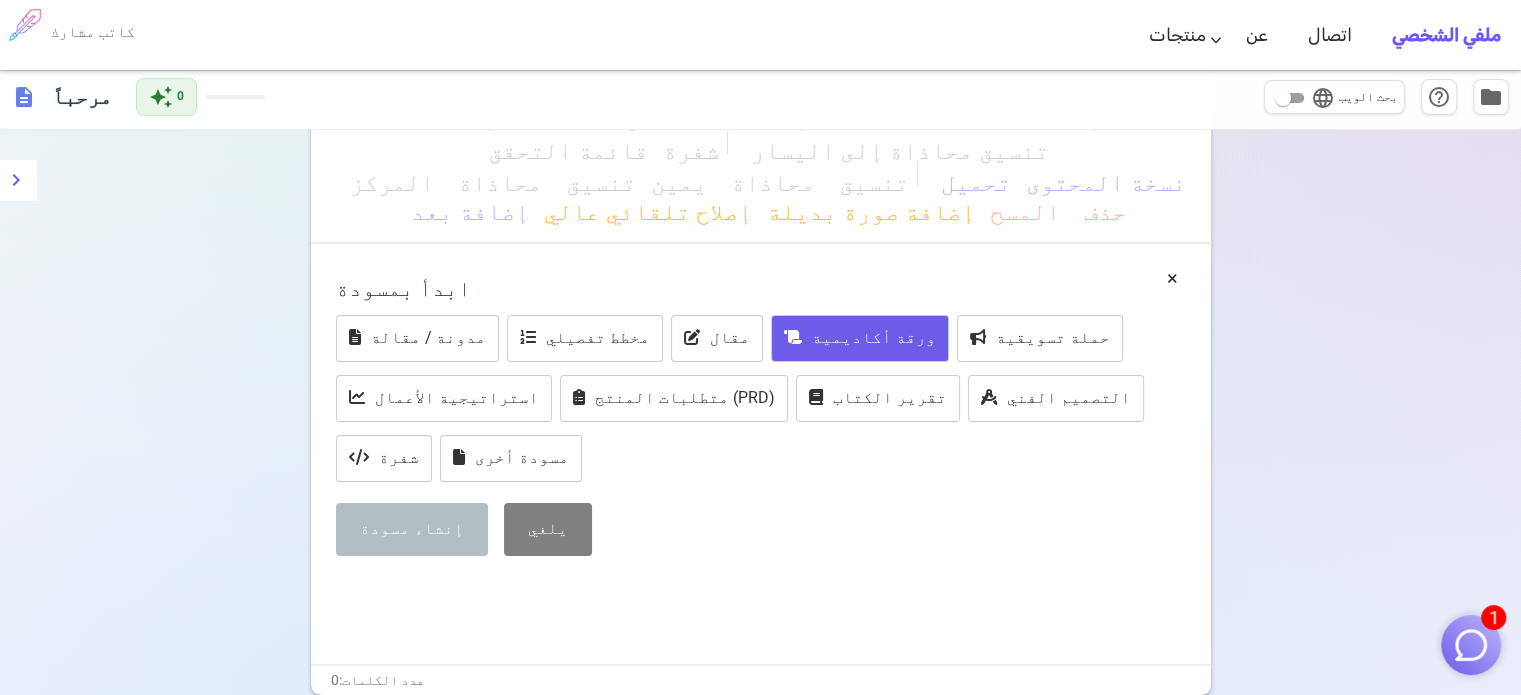 click on "ورقة أكاديمية" at bounding box center [874, 337] 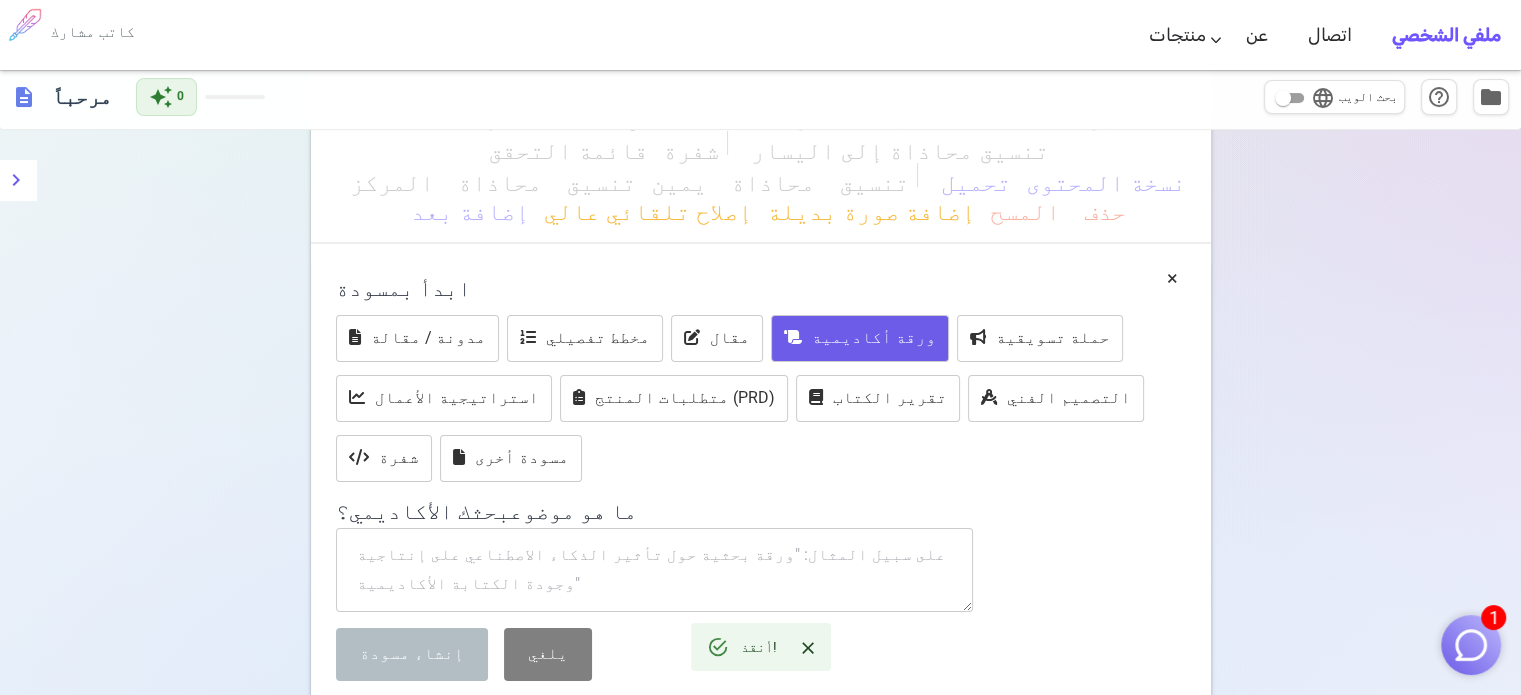 click at bounding box center [655, 570] 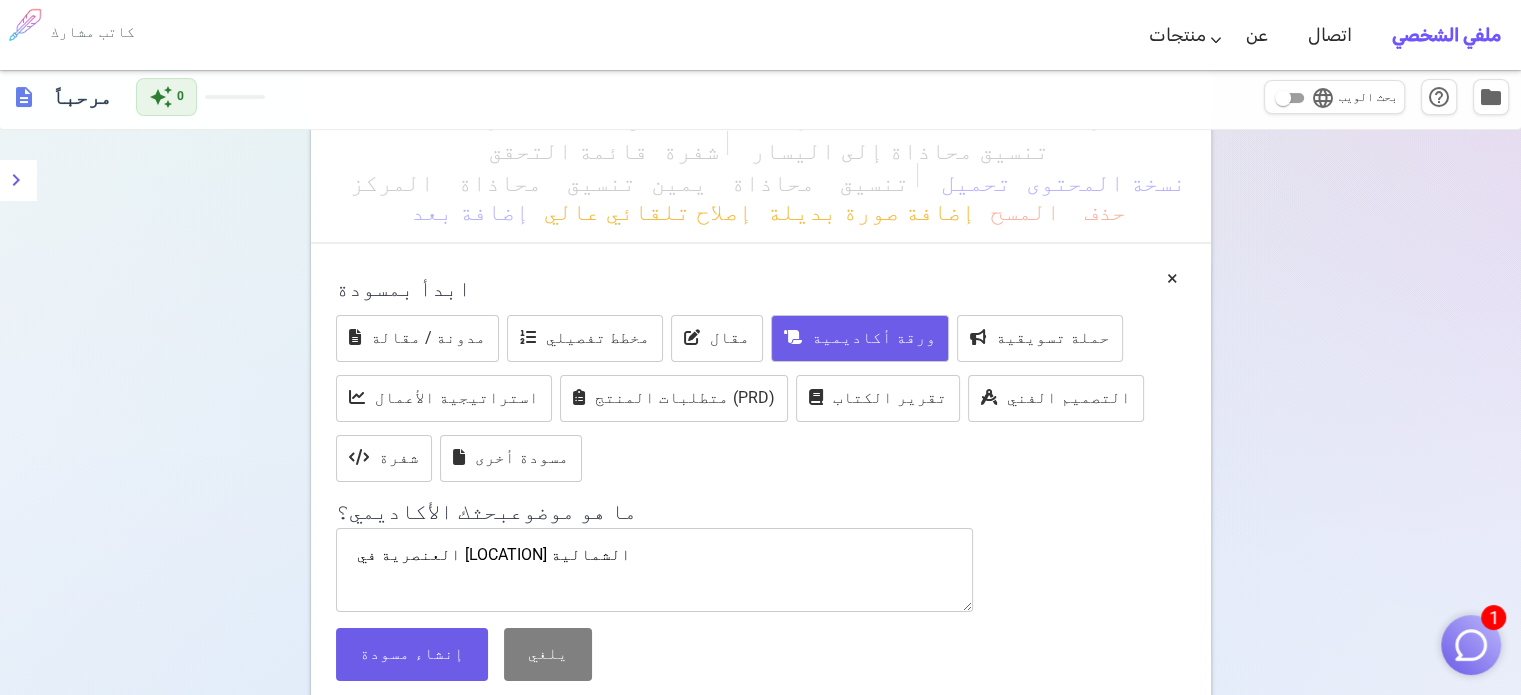 type on "العنصرية في ايرلندا الشمالية" 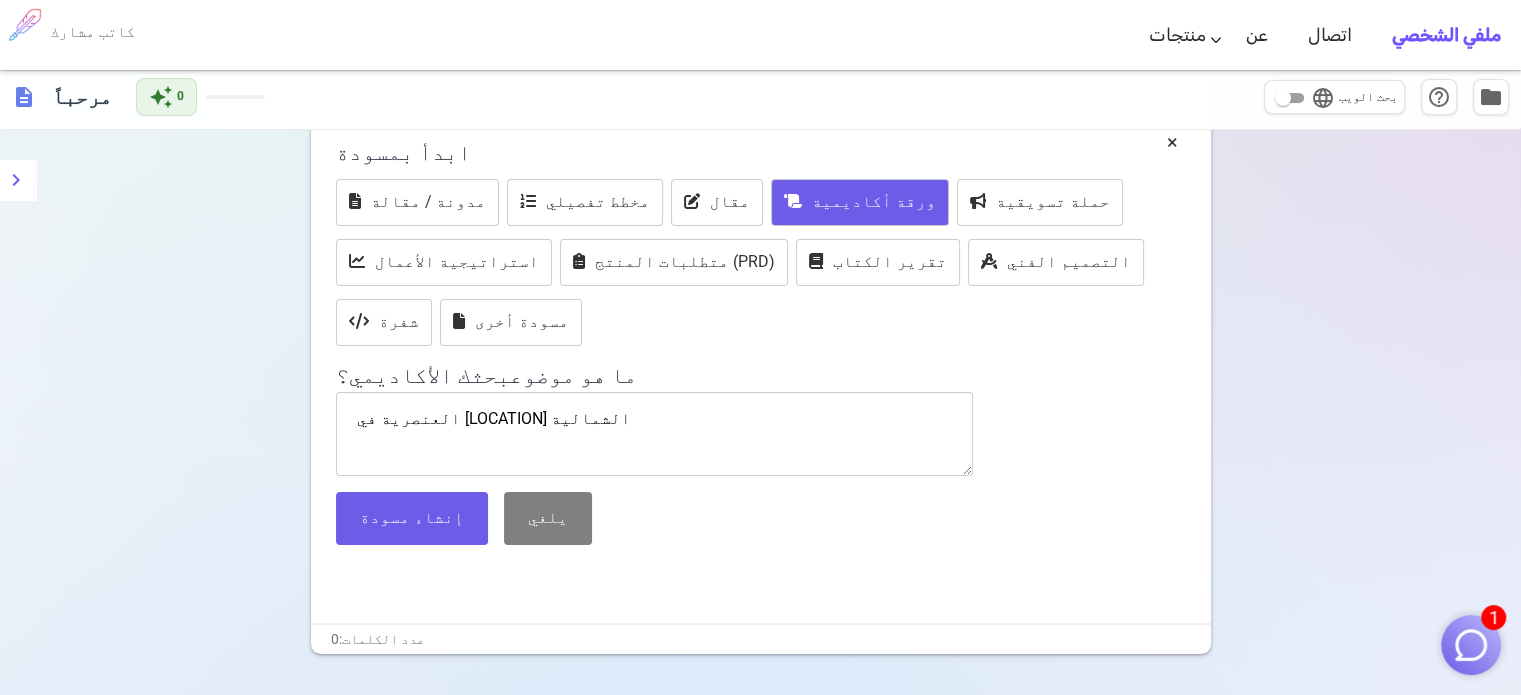 scroll, scrollTop: 257, scrollLeft: 0, axis: vertical 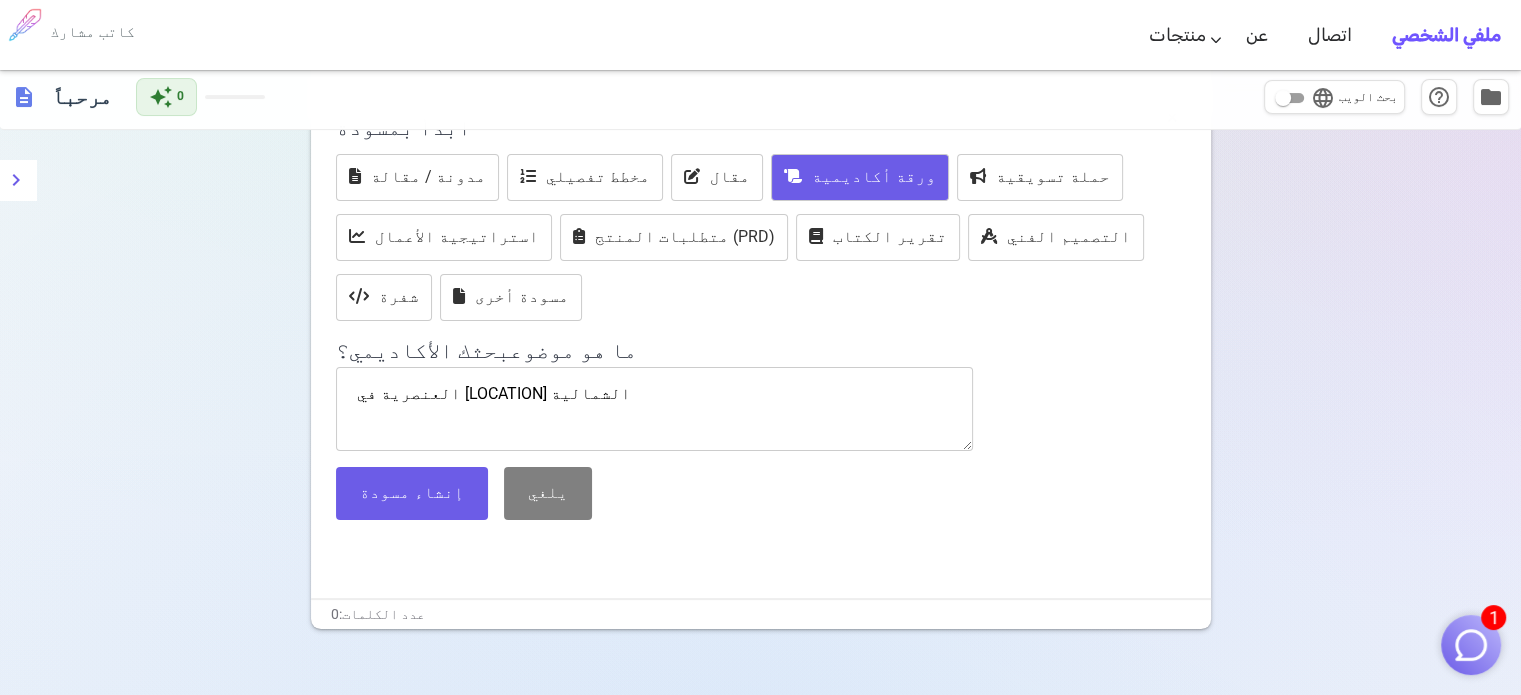 click on "الشروط والخصوصية / التسعير / اتصل بنا ©  ٢٠٢٥  Cowriter. صُنع بحب ♥ بواسطة كُتّاب." at bounding box center (761, 671) 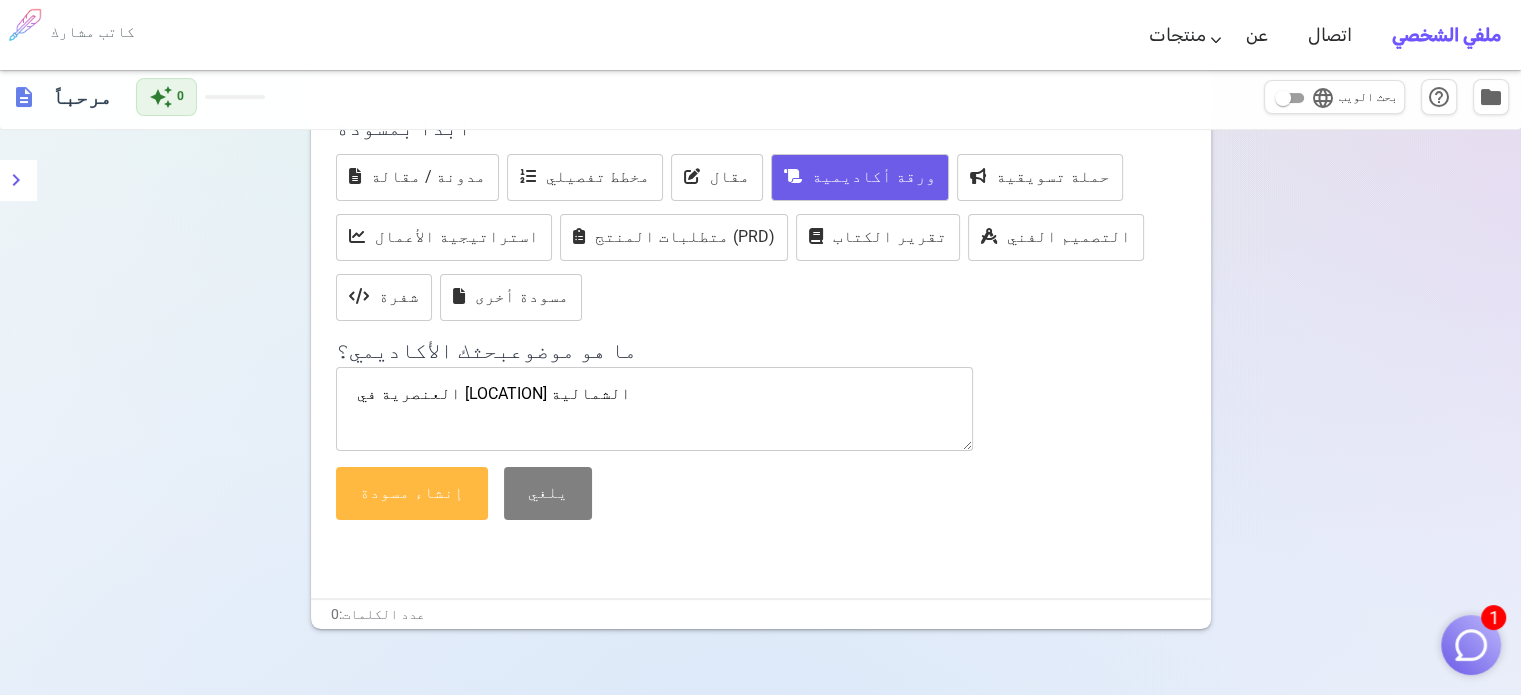 click on "إنشاء مسودة" at bounding box center (412, 493) 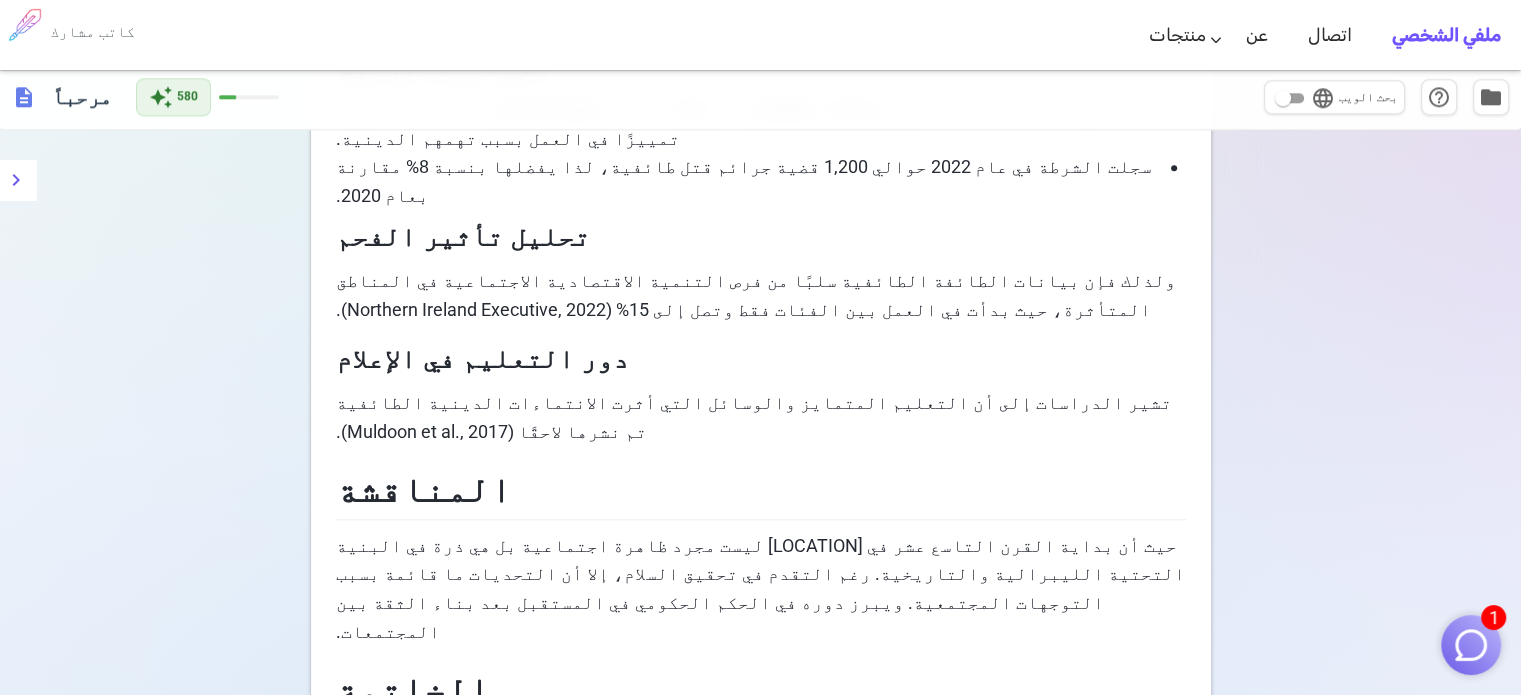 scroll, scrollTop: 1904, scrollLeft: 0, axis: vertical 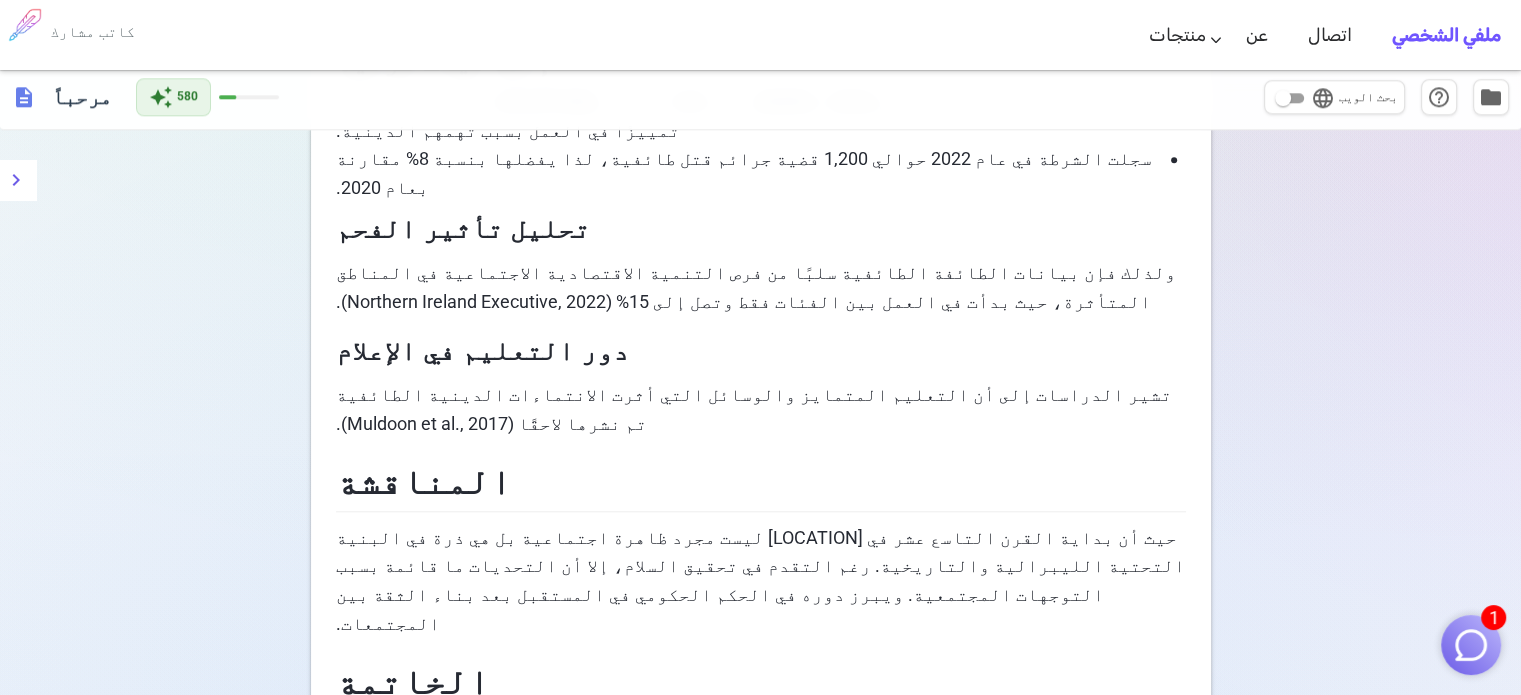 click on "تطوير برامج السيطرة على التفاهم بين الطوائف." at bounding box center (554, 936) 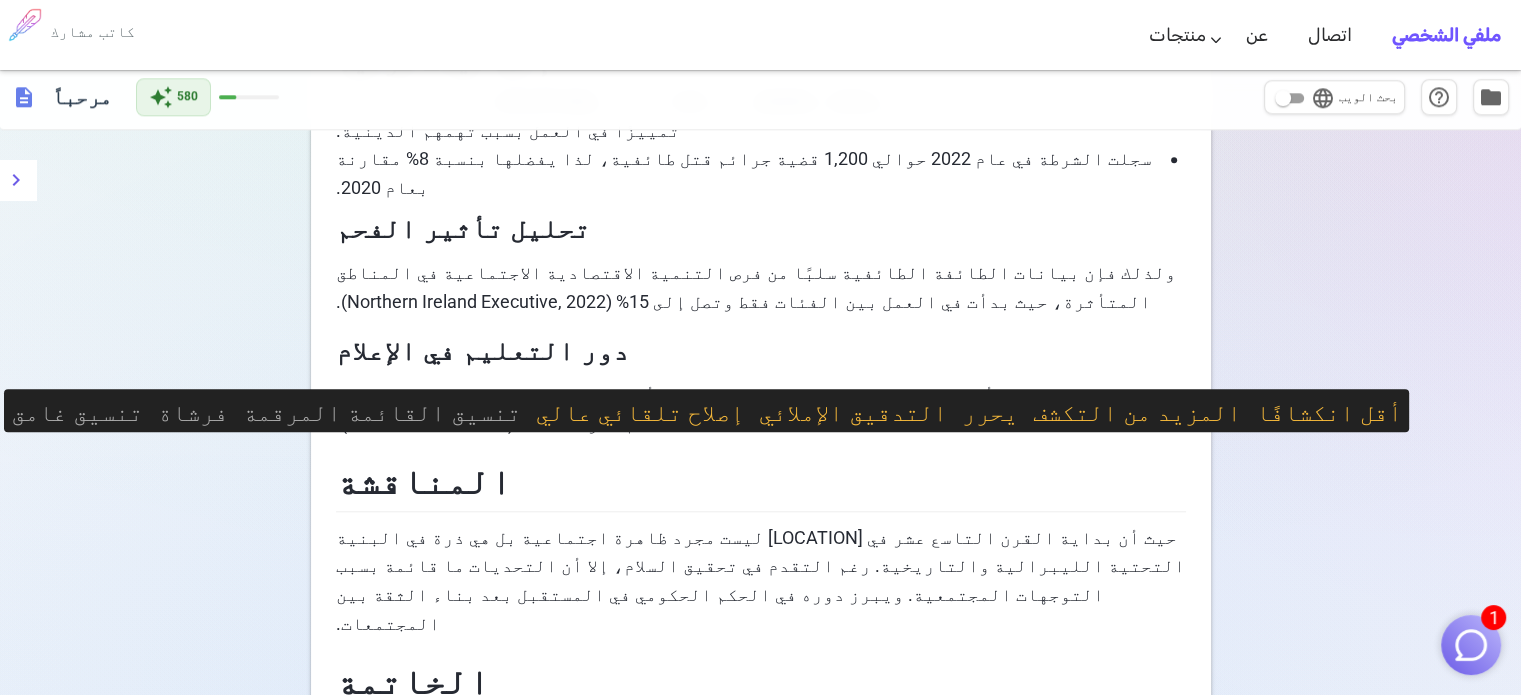 click on "تطوير برامج السيطرة على التفاهم بين الطوائف." at bounding box center [554, 936] 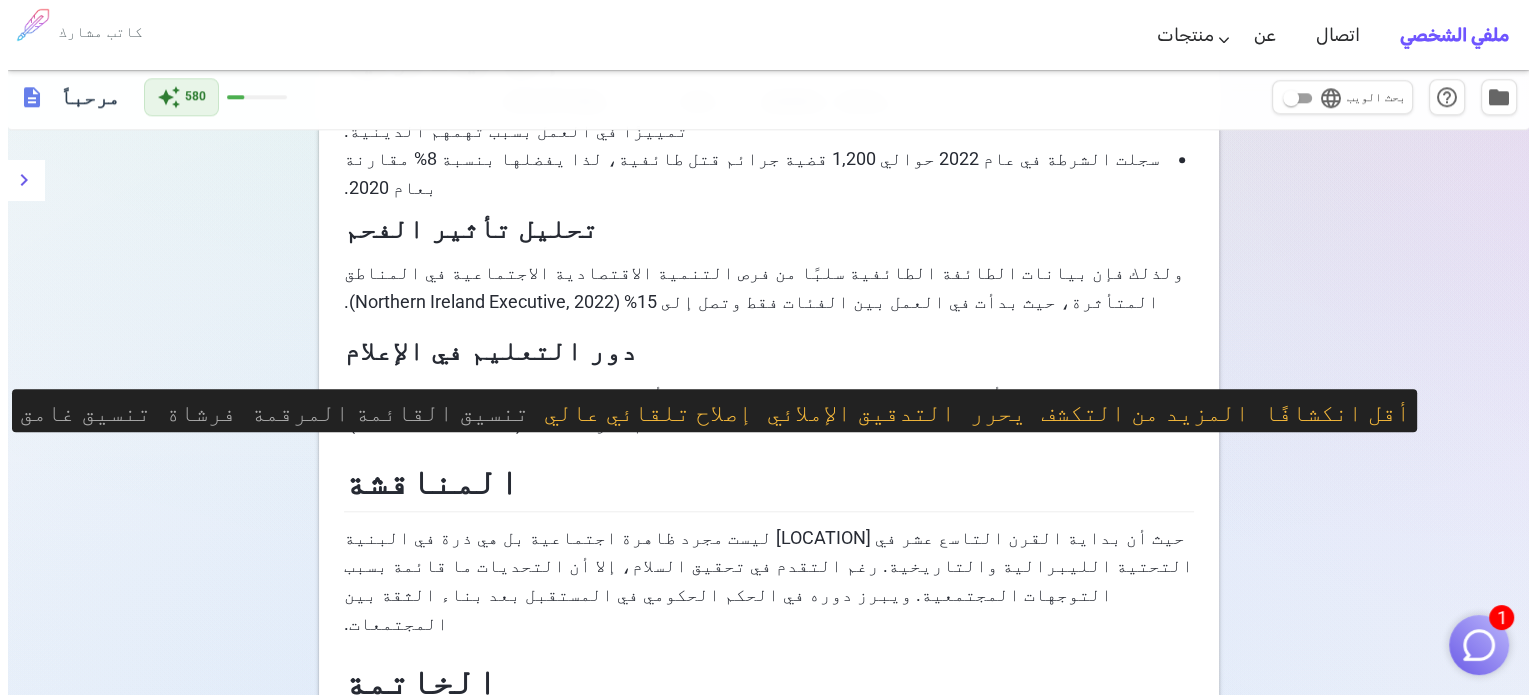 scroll, scrollTop: 0, scrollLeft: 0, axis: both 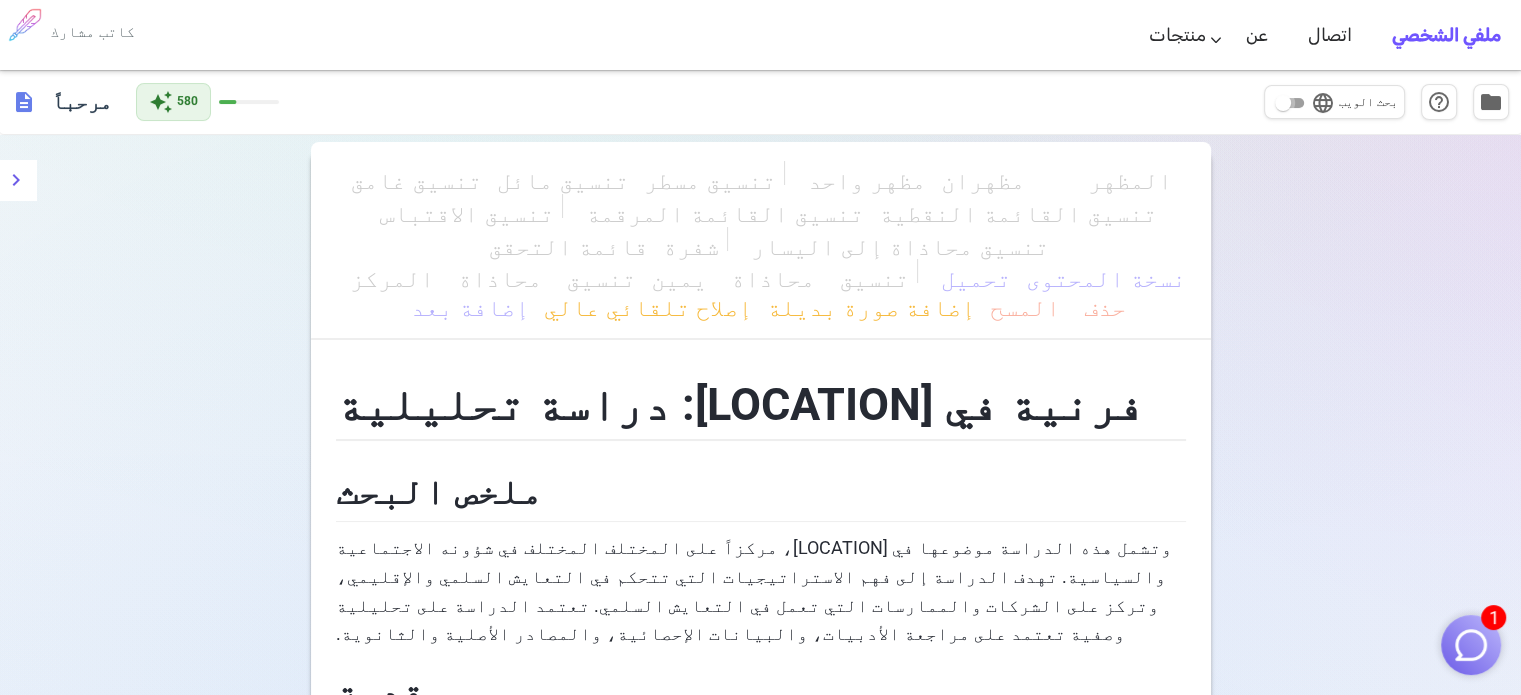 click on "language بحث الويب" at bounding box center (1283, 103) 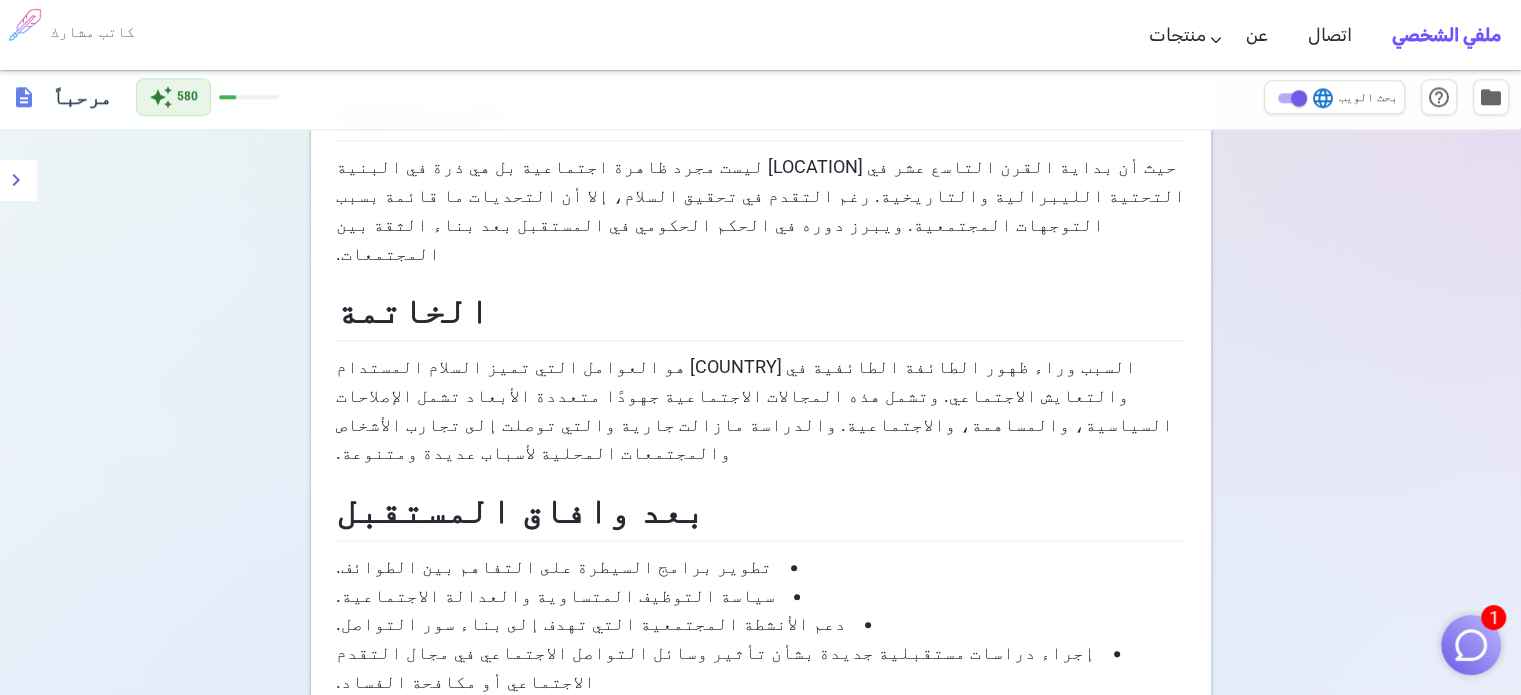scroll, scrollTop: 2277, scrollLeft: 0, axis: vertical 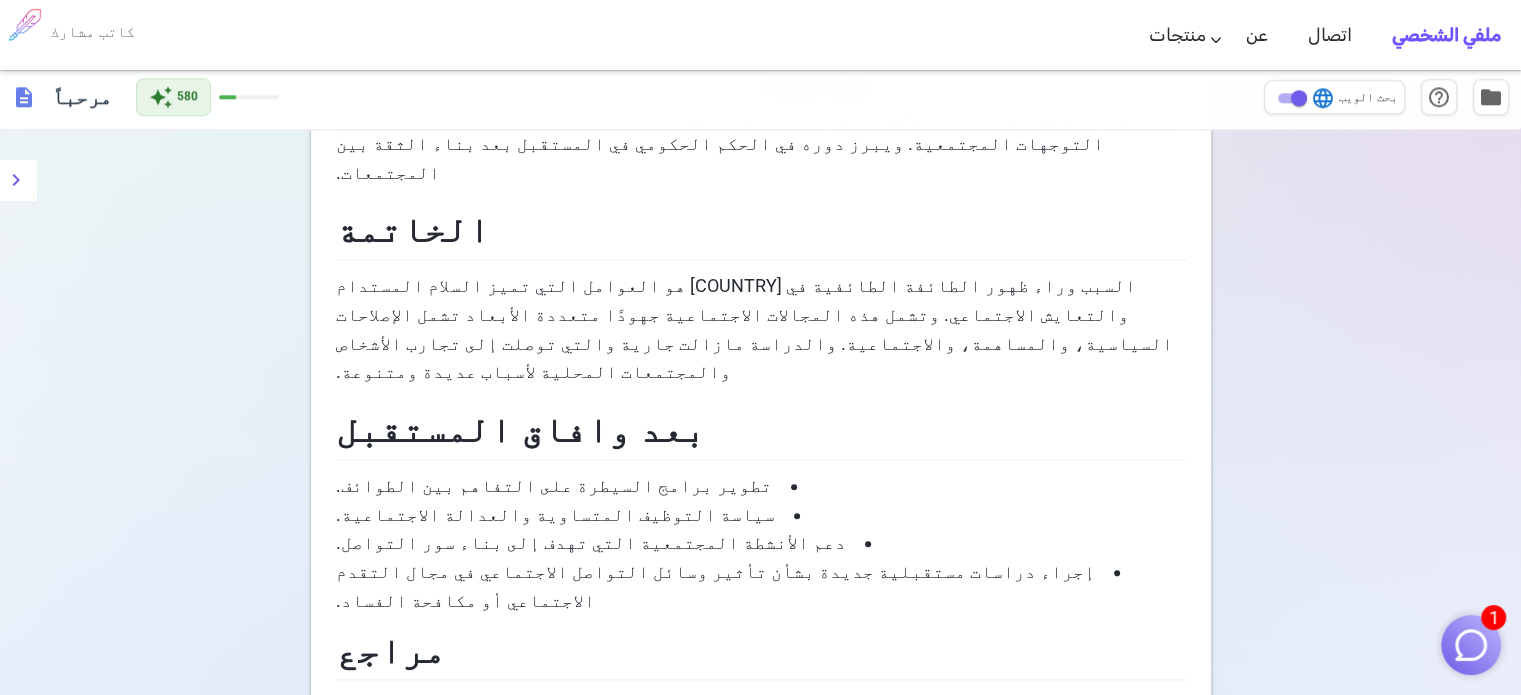 click on "[اسم المؤلف]، [اسم المؤلف]. ( [سنة] ). *عملية السلام في [بلد]*. [اسم الناشر]." at bounding box center (587, 936) 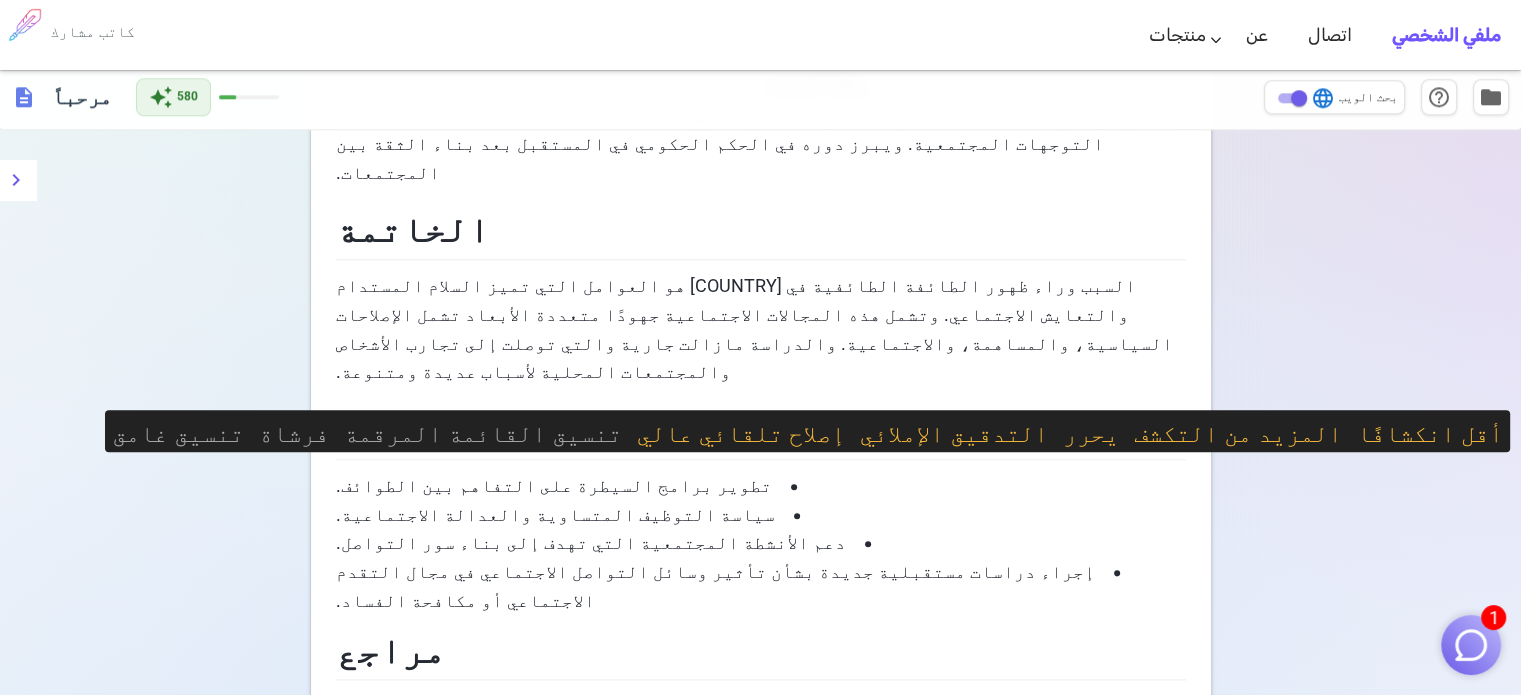 click on "[اسم المؤلف]، [اسم المؤلف]. ( [سنة] ). *عملية السلام في [بلد]*. [اسم الناشر]." at bounding box center [587, 936] 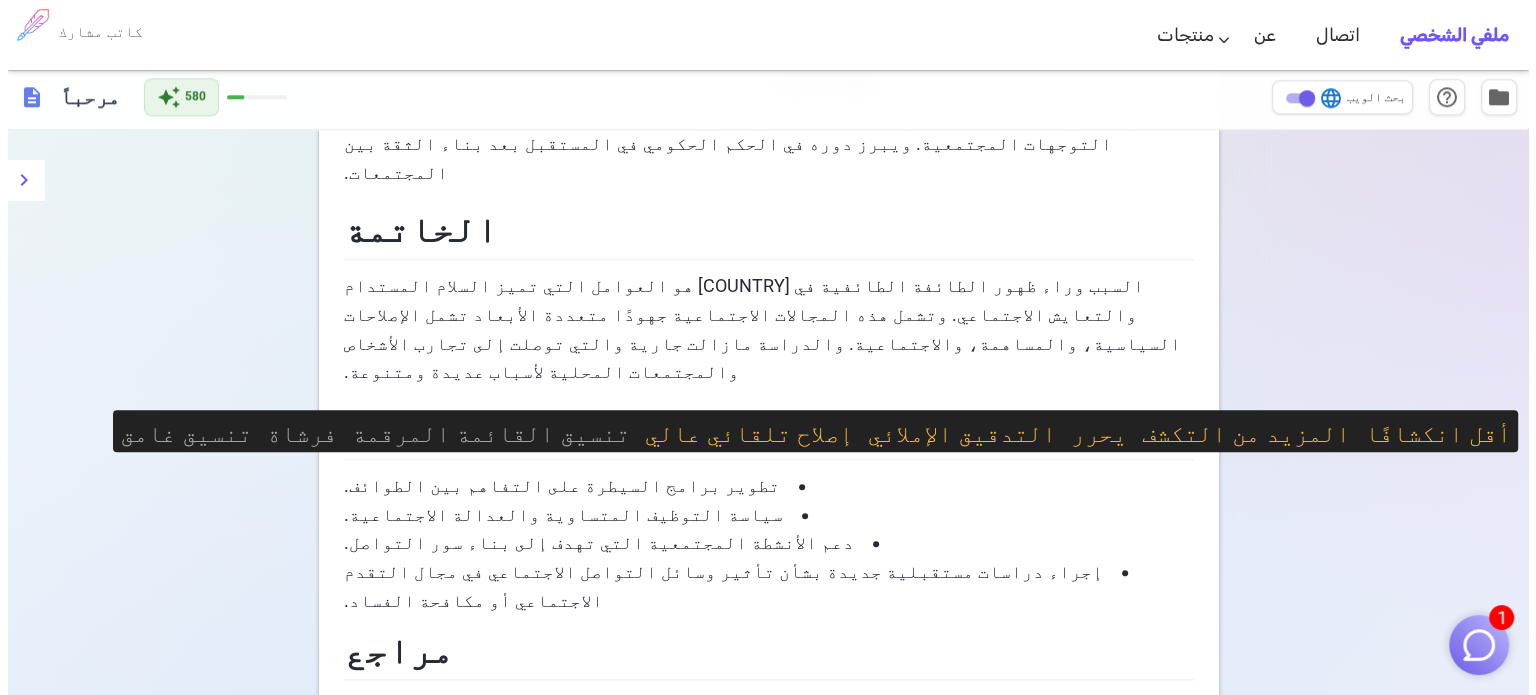 scroll, scrollTop: 0, scrollLeft: 0, axis: both 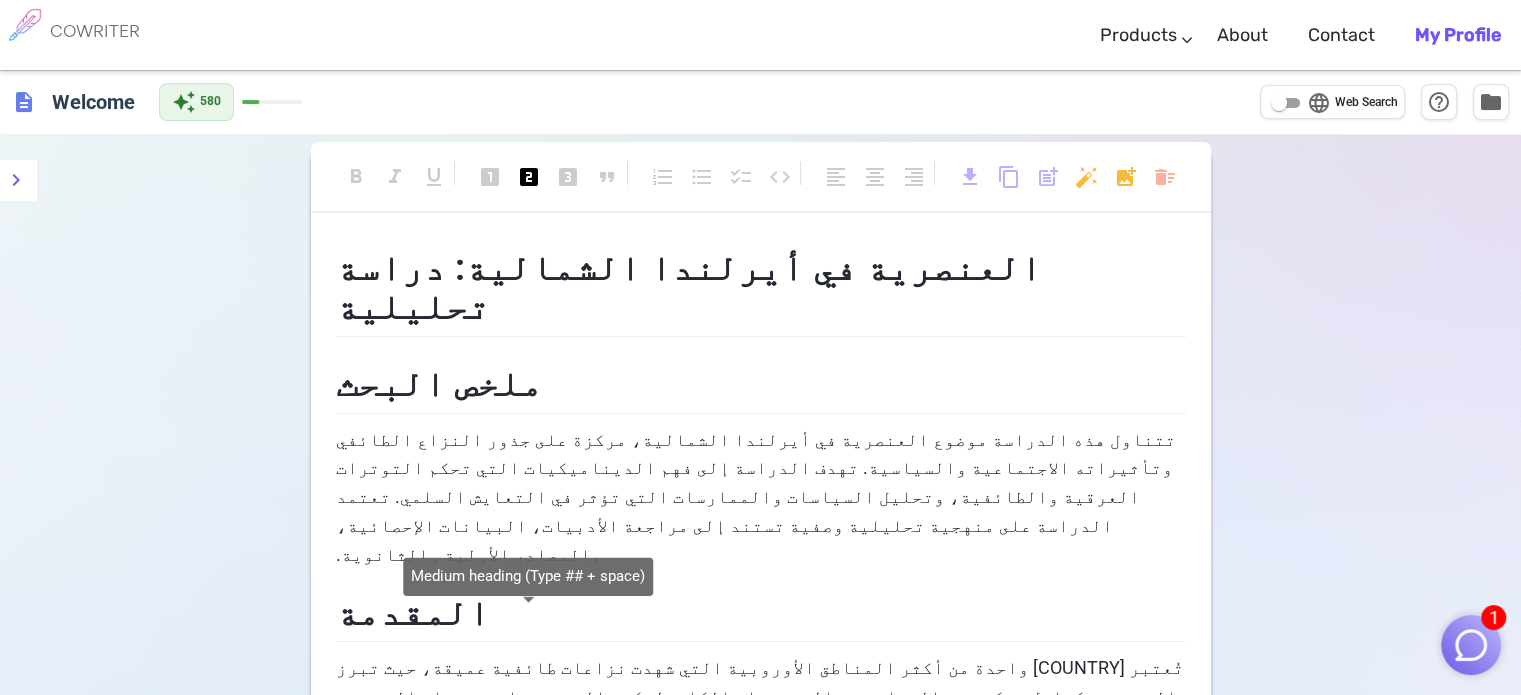 click on "looks_two" at bounding box center (529, 177) 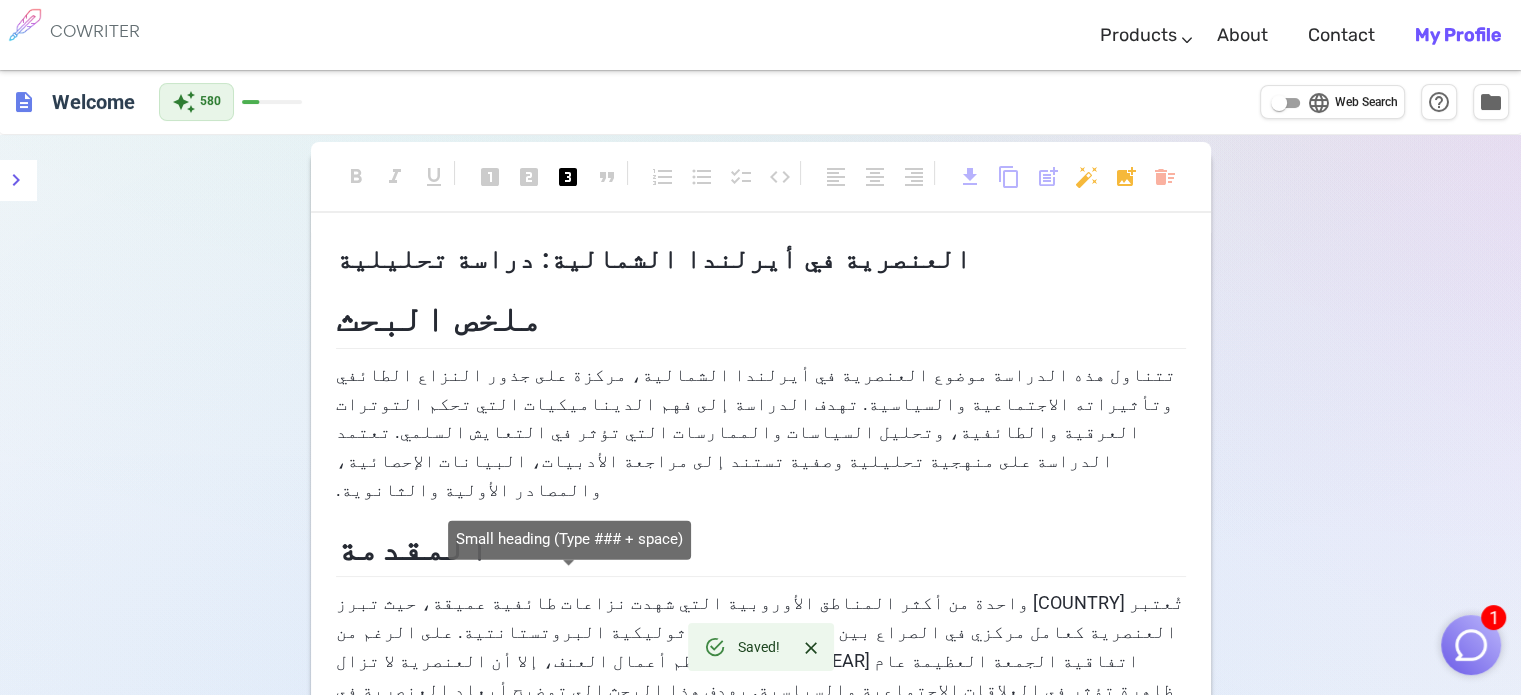 click on "looks_3" at bounding box center [568, 177] 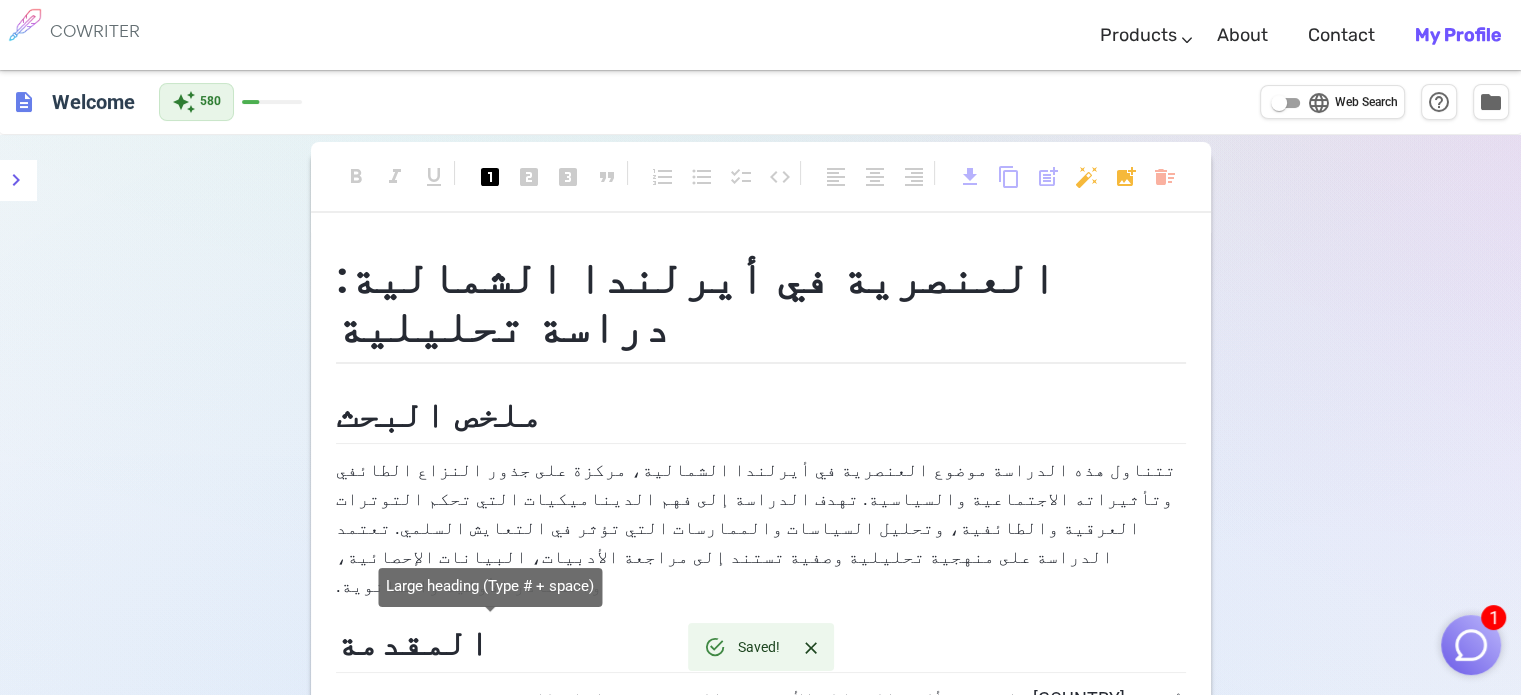 click on "looks_one" at bounding box center (490, 177) 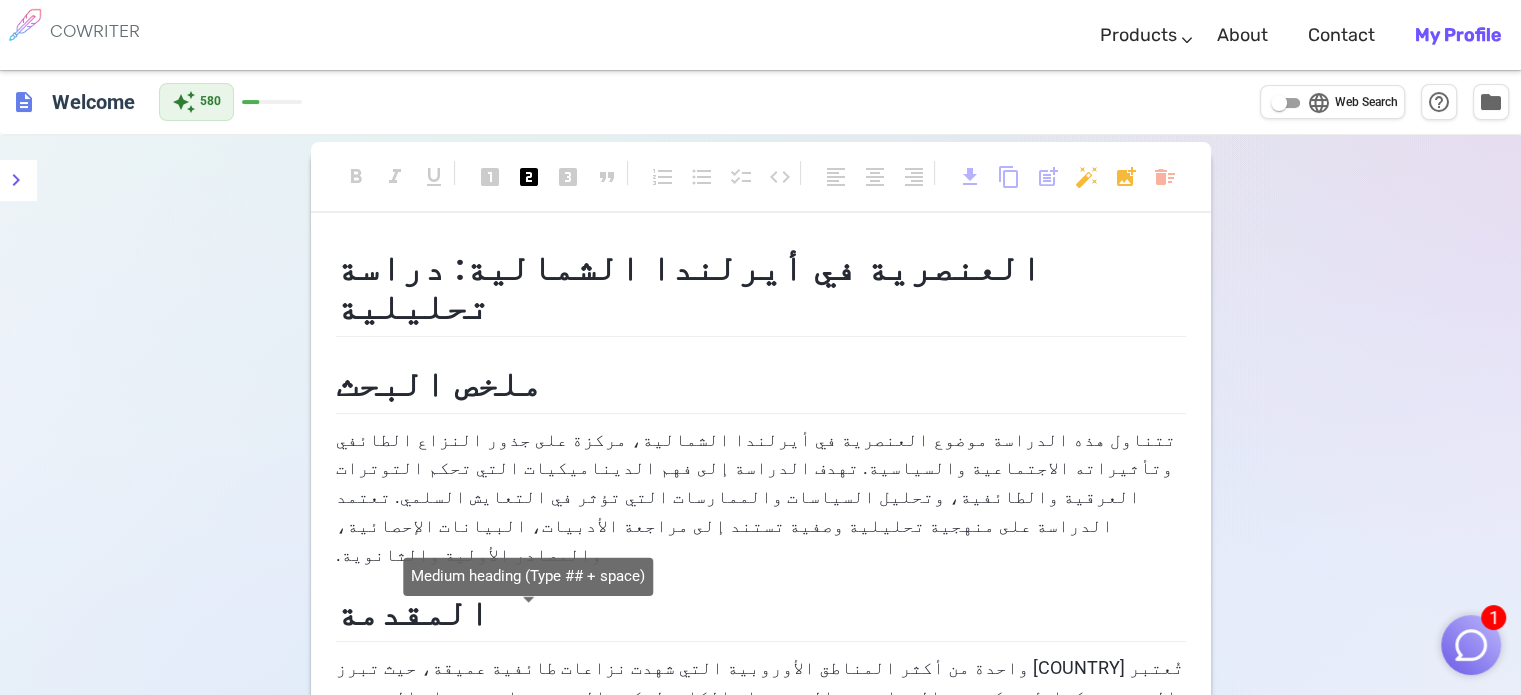 click on "looks_two" at bounding box center [529, 177] 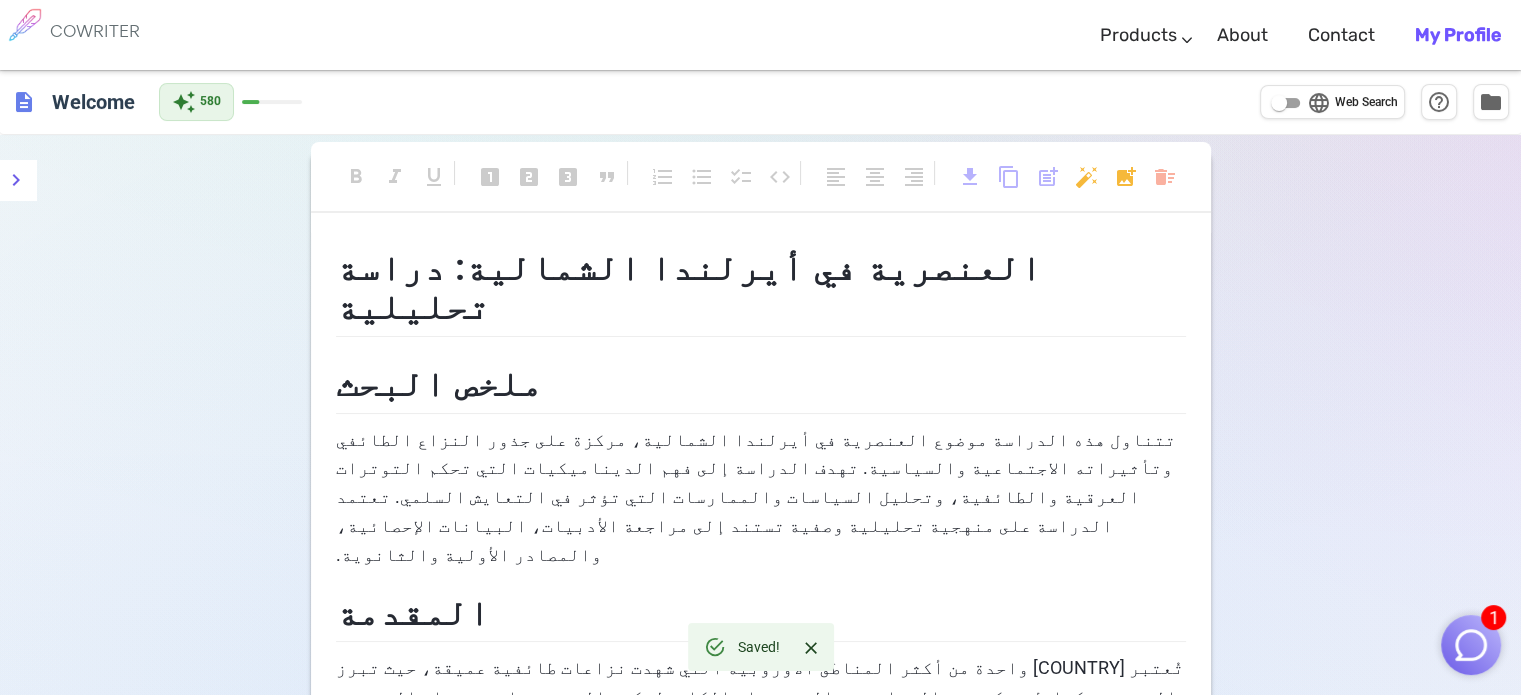 click on "تتناول هذه الدراسة موضوع العنصرية في أيرلندا الشمالية، مركزة على جذور النزاع الطائفي وتأثيراته الاجتماعية والسياسية. تهدف الدراسة إلى فهم الديناميكيات التي تحكم التوترات العرقية والطائفية، وتحليل السياسات والممارسات التي تؤثر في التعايش السلمي. تعتمد الدراسة على منهجية تحليلية وصفية تستند إلى مراجعة الأدبيات، البيانات الإحصائية، والمصادر الأولية والثانوية." at bounding box center [761, 498] 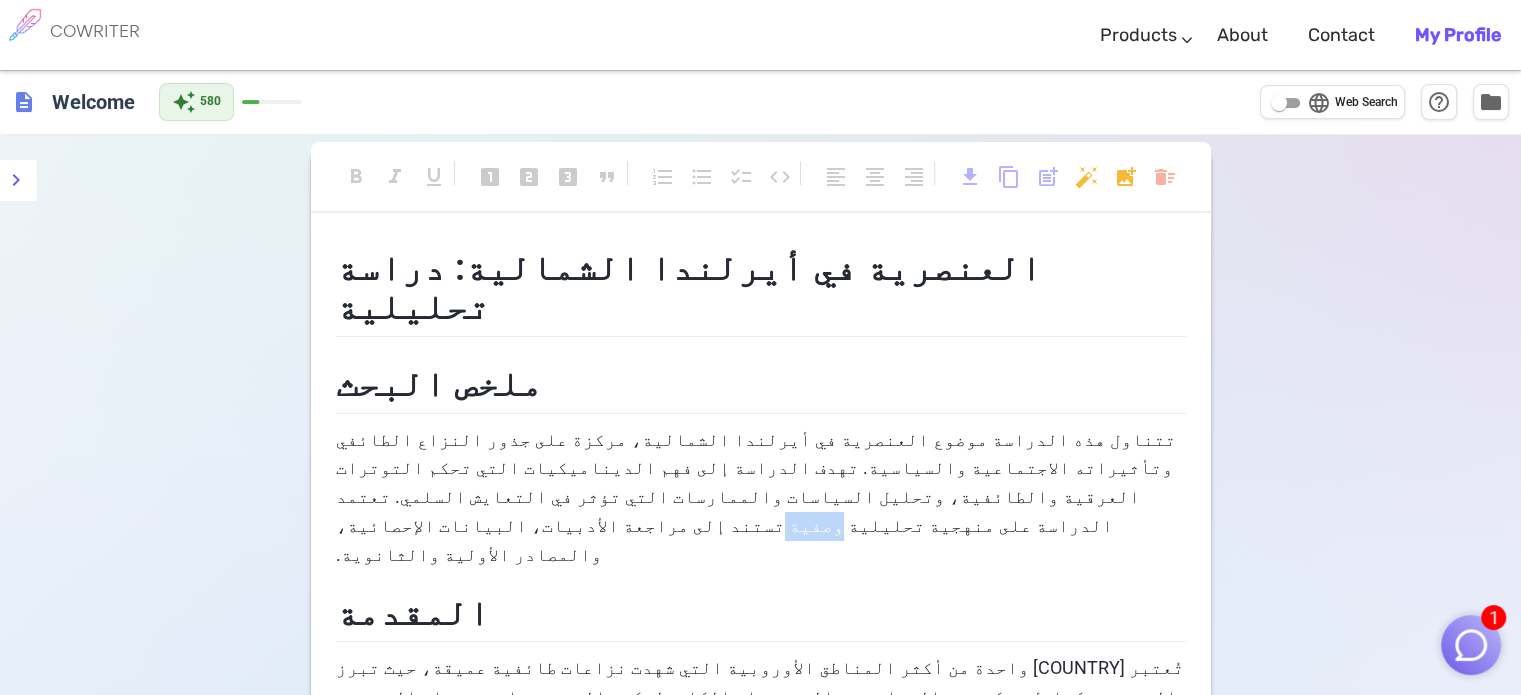 click on "تتناول هذه الدراسة موضوع العنصرية في أيرلندا الشمالية، مركزة على جذور النزاع الطائفي وتأثيراته الاجتماعية والسياسية. تهدف الدراسة إلى فهم الديناميكيات التي تحكم التوترات العرقية والطائفية، وتحليل السياسات والممارسات التي تؤثر في التعايش السلمي. تعتمد الدراسة على منهجية تحليلية وصفية تستند إلى مراجعة الأدبيات، البيانات الإحصائية، والمصادر الأولية والثانوية." at bounding box center (761, 498) 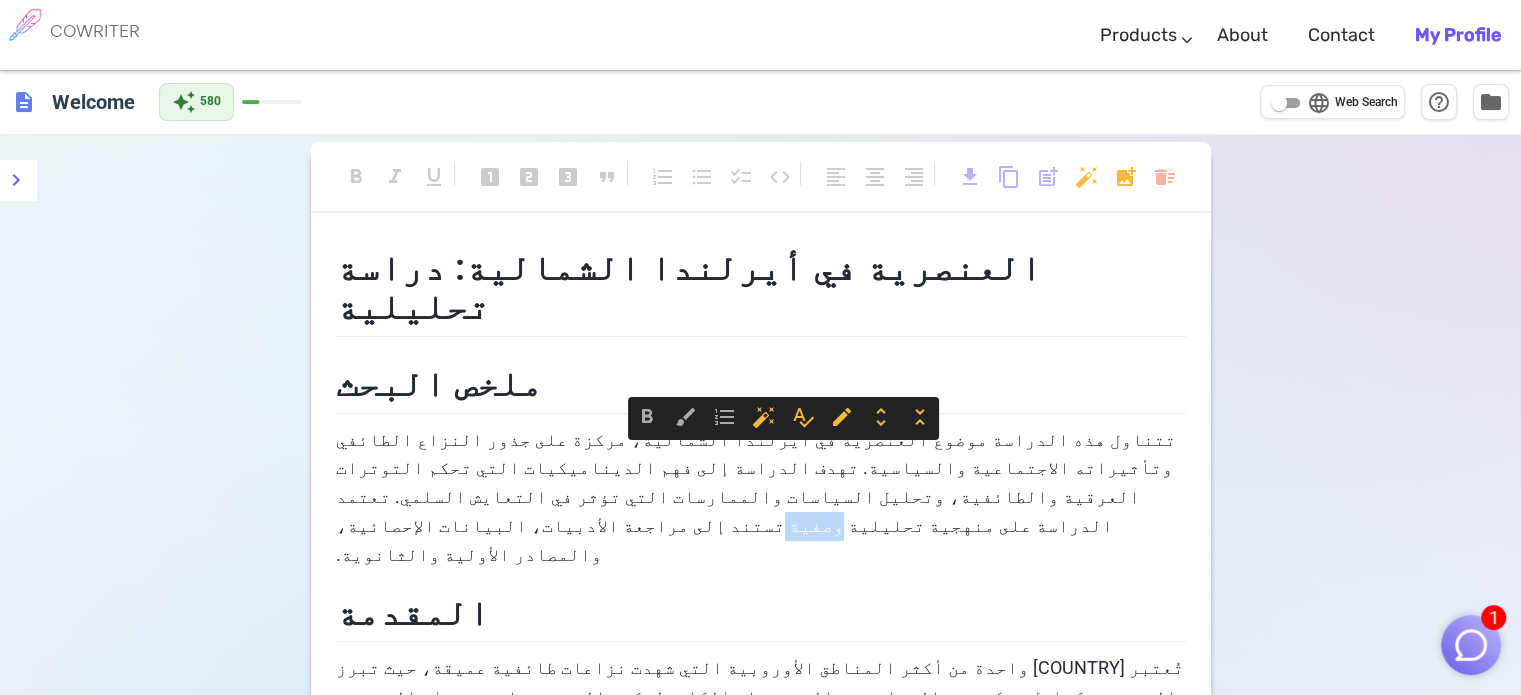 click on "تتناول هذه الدراسة موضوع العنصرية في أيرلندا الشمالية، مركزة على جذور النزاع الطائفي وتأثيراته الاجتماعية والسياسية. تهدف الدراسة إلى فهم الديناميكيات التي تحكم التوترات العرقية والطائفية، وتحليل السياسات والممارسات التي تؤثر في التعايش السلمي. تعتمد الدراسة على منهجية تحليلية وصفية تستند إلى مراجعة الأدبيات، البيانات الإحصائية، والمصادر الأولية والثانوية." at bounding box center (761, 498) 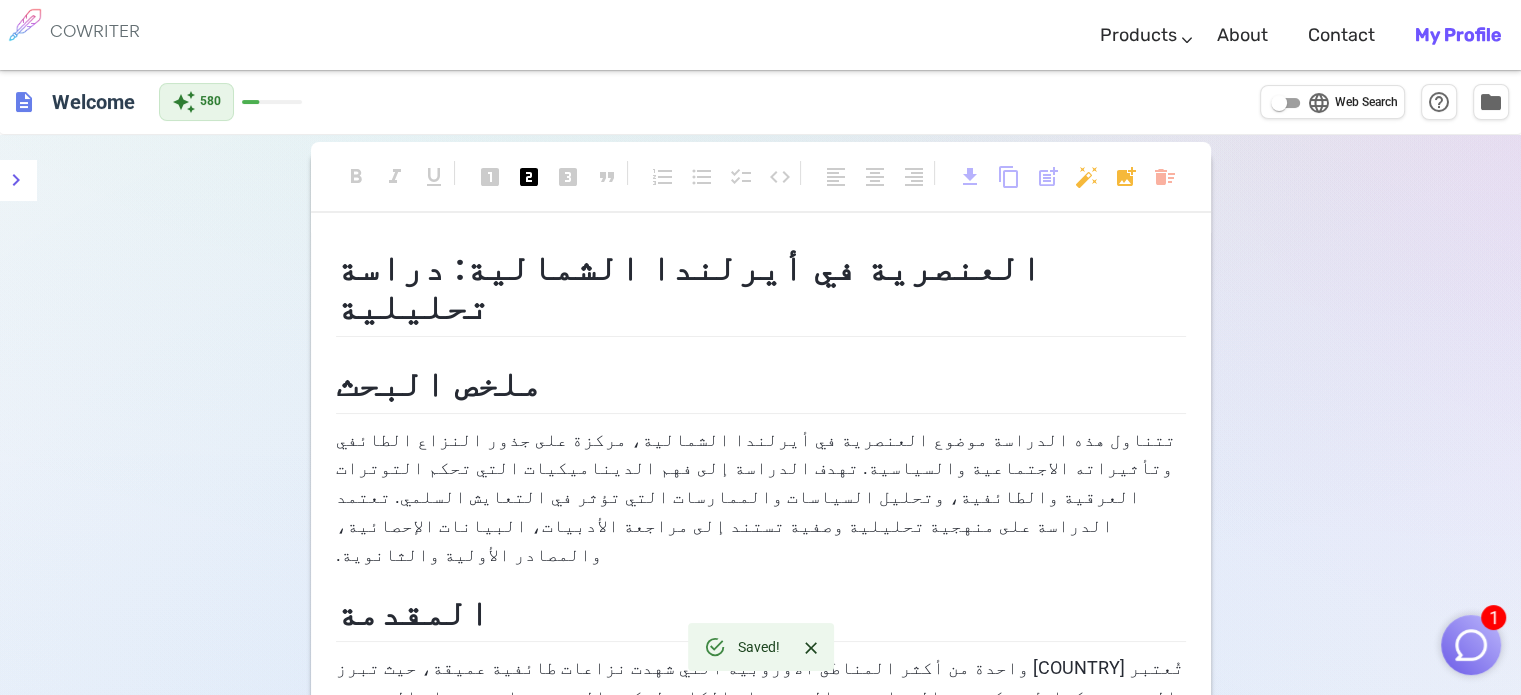 click on "المقدمة" at bounding box center (761, 610) 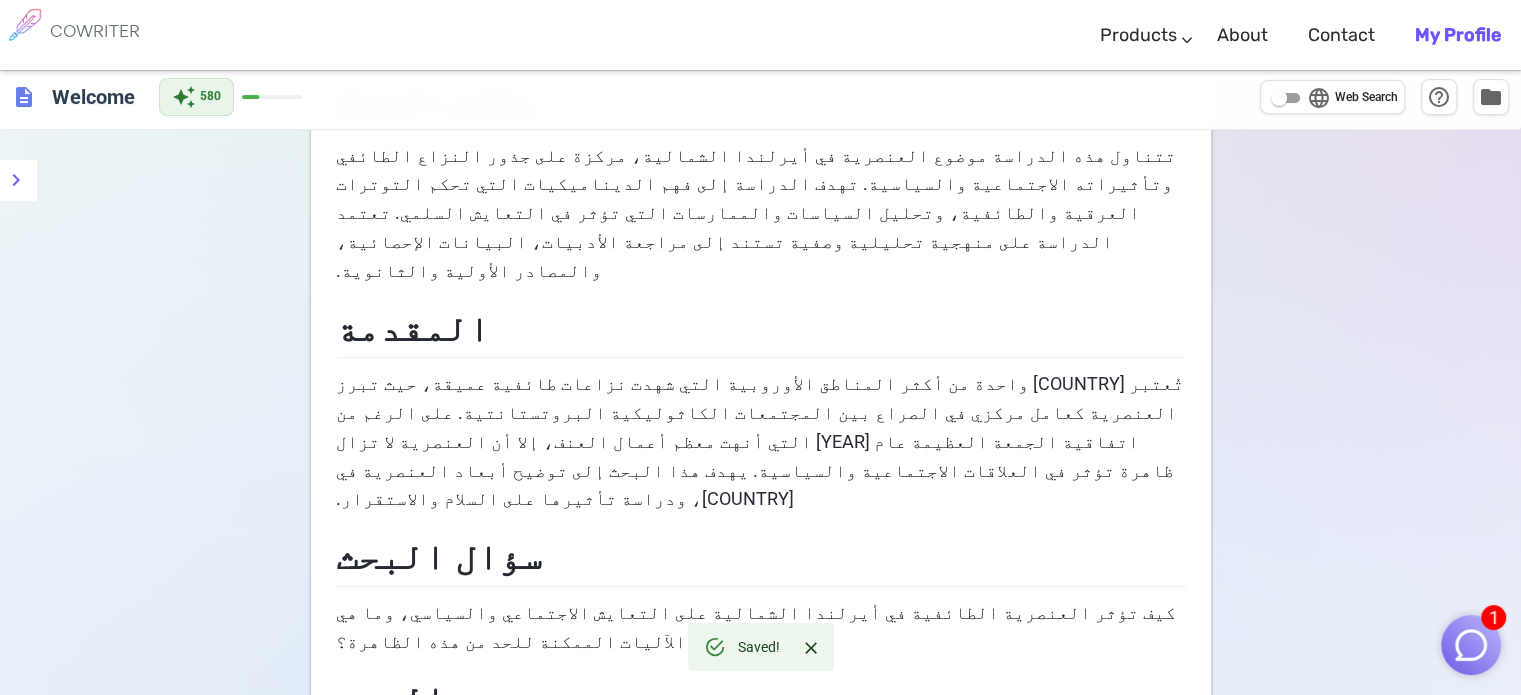 scroll, scrollTop: 310, scrollLeft: 0, axis: vertical 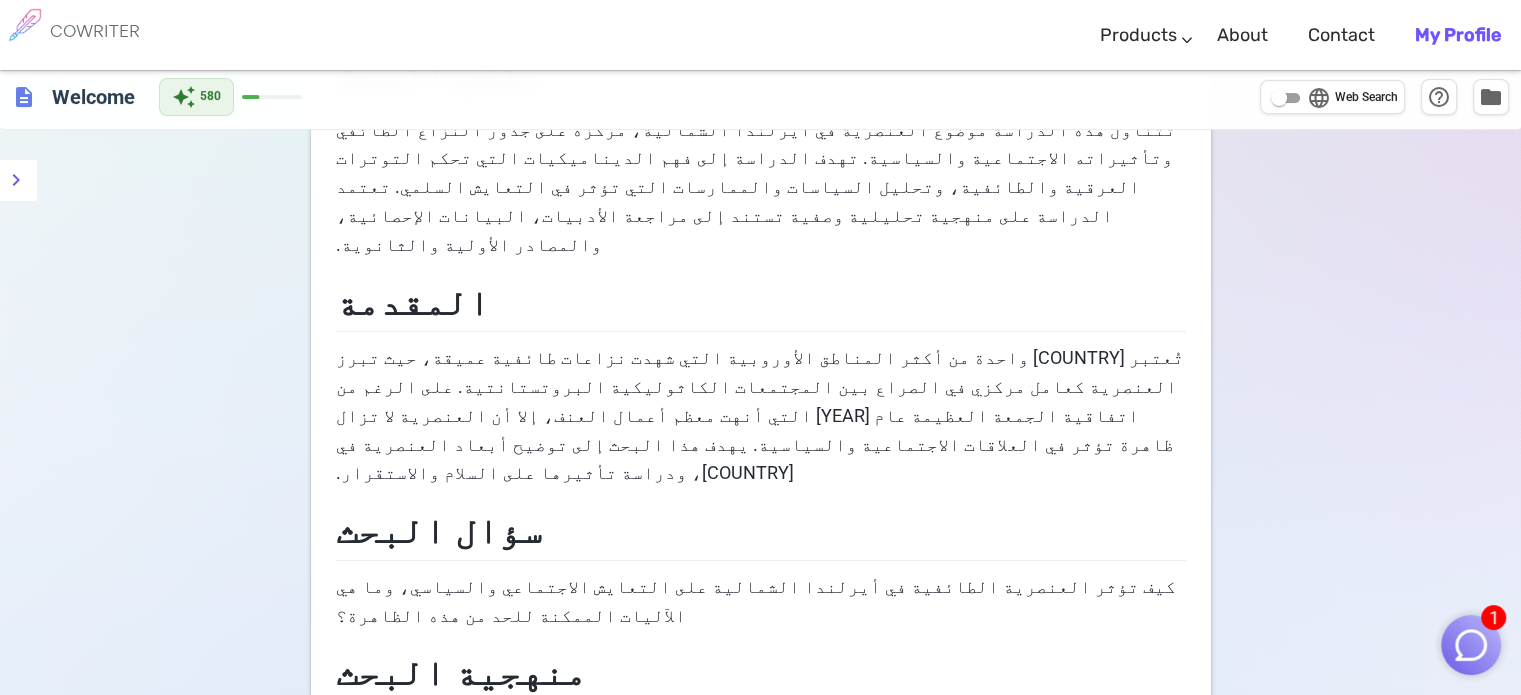 click on "كيف تؤثر العنصرية الطائفية في أيرلندا الشمالية على التعايش الاجتماعي والسياسي، وما هي الآليات الممكنة للحد من هذه الظاهرة؟" at bounding box center (754, 601) 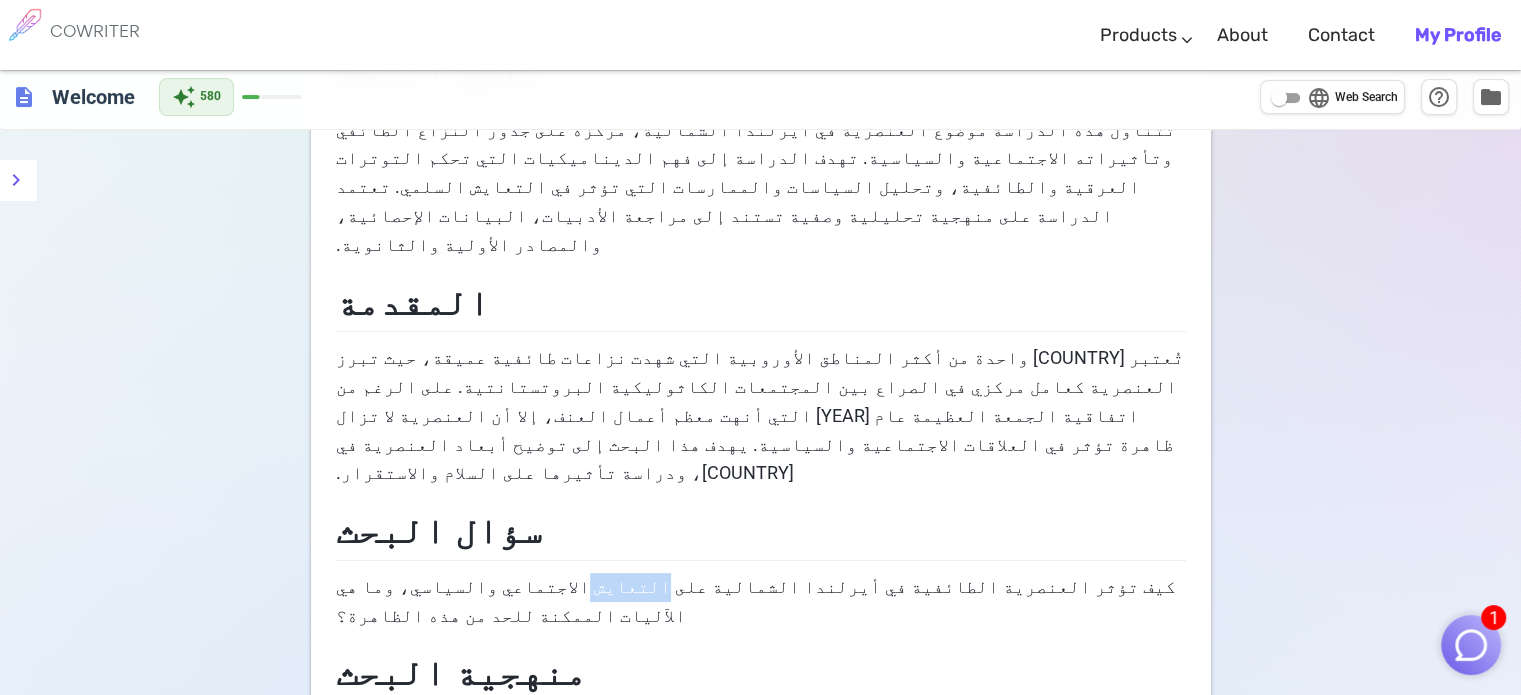 click on "كيف تؤثر العنصرية الطائفية في أيرلندا الشمالية على التعايش الاجتماعي والسياسي، وما هي الآليات الممكنة للحد من هذه الظاهرة؟" at bounding box center (754, 601) 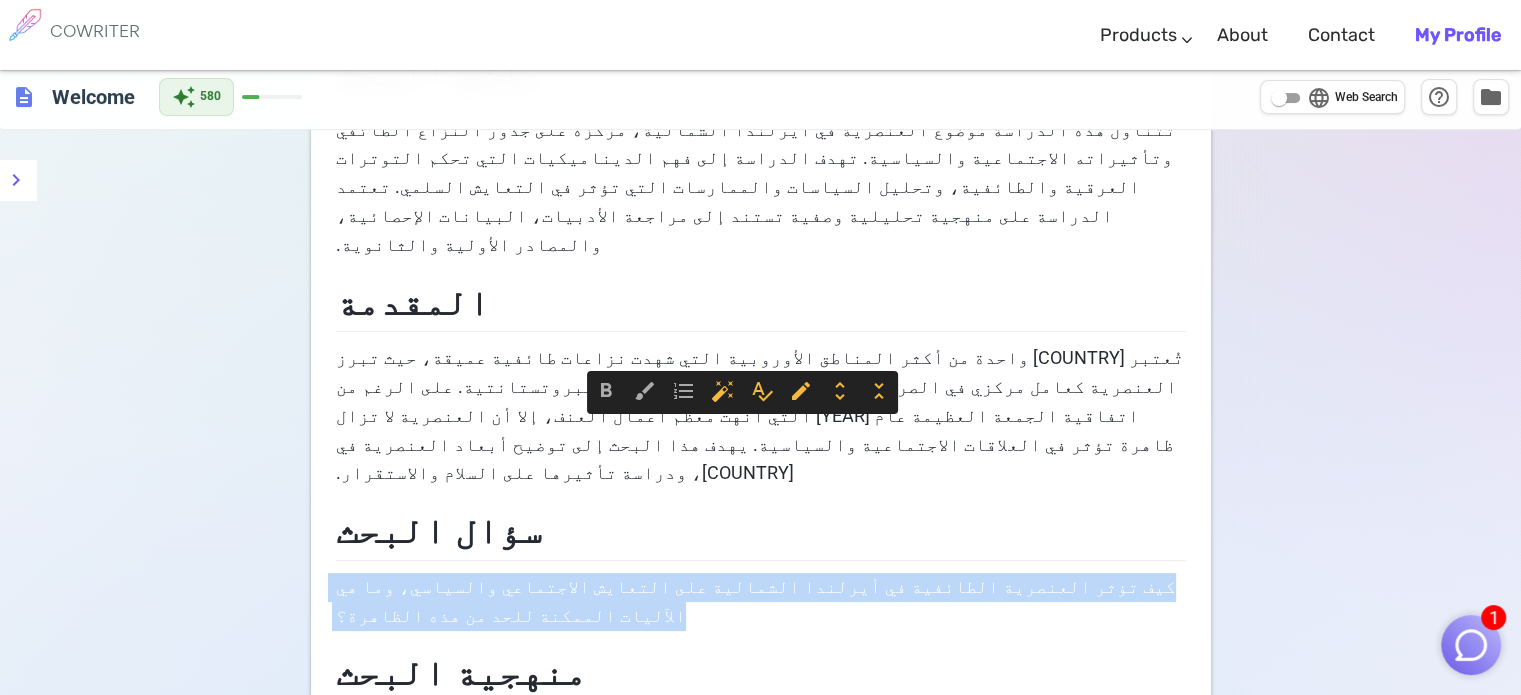 click on "كيف تؤثر العنصرية الطائفية في أيرلندا الشمالية على التعايش الاجتماعي والسياسي، وما هي الآليات الممكنة للحد من هذه الظاهرة؟" at bounding box center (754, 601) 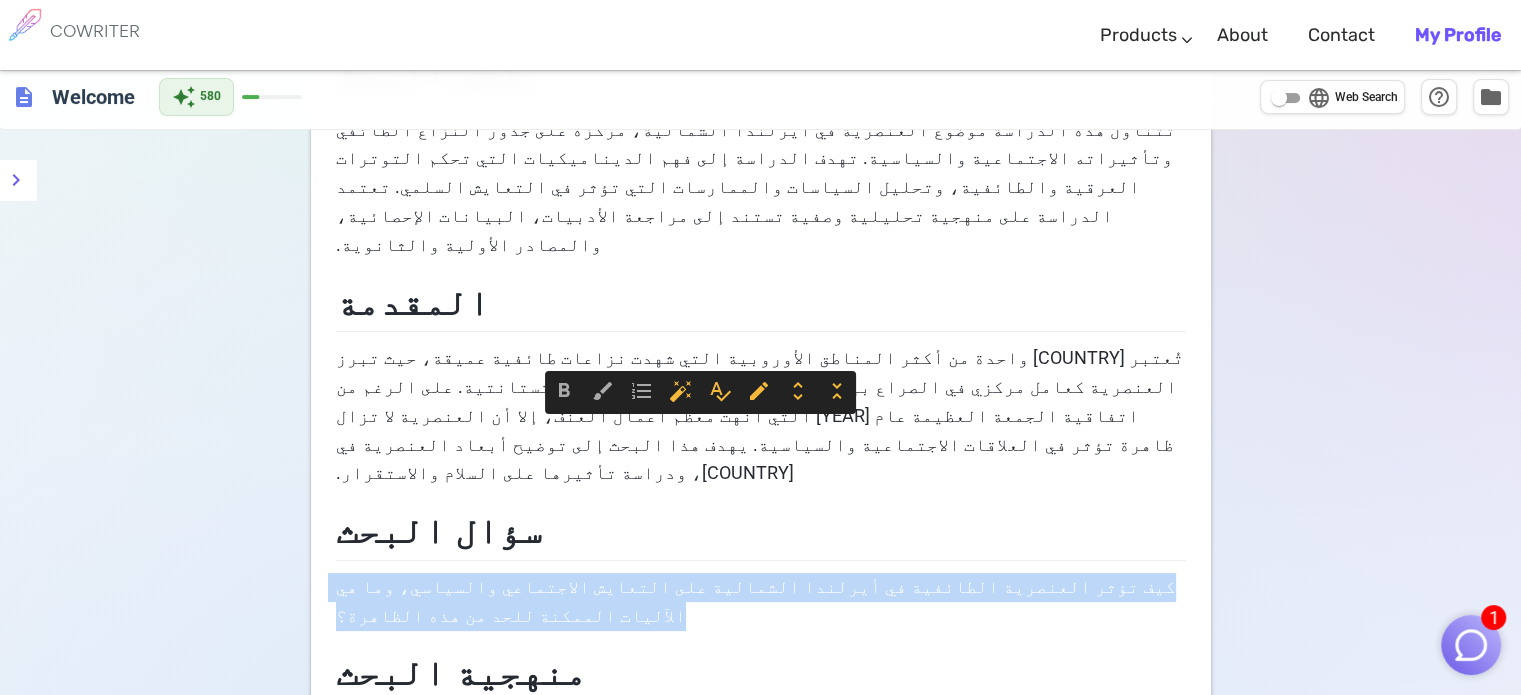 click on "كيف تؤثر العنصرية الطائفية في أيرلندا الشمالية على التعايش الاجتماعي والسياسي، وما هي الآليات الممكنة للحد من هذه الظاهرة؟" at bounding box center [754, 601] 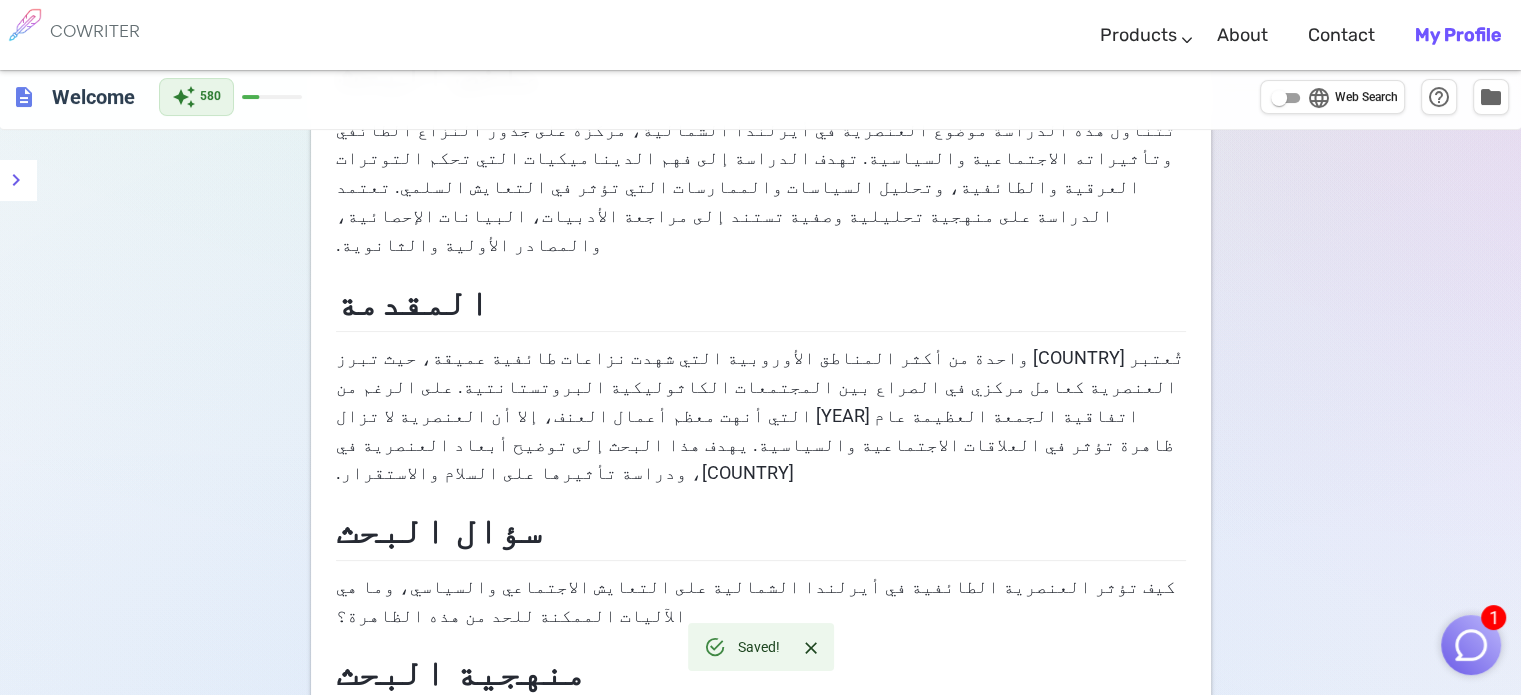 click on "منهجية البحث" at bounding box center (761, 670) 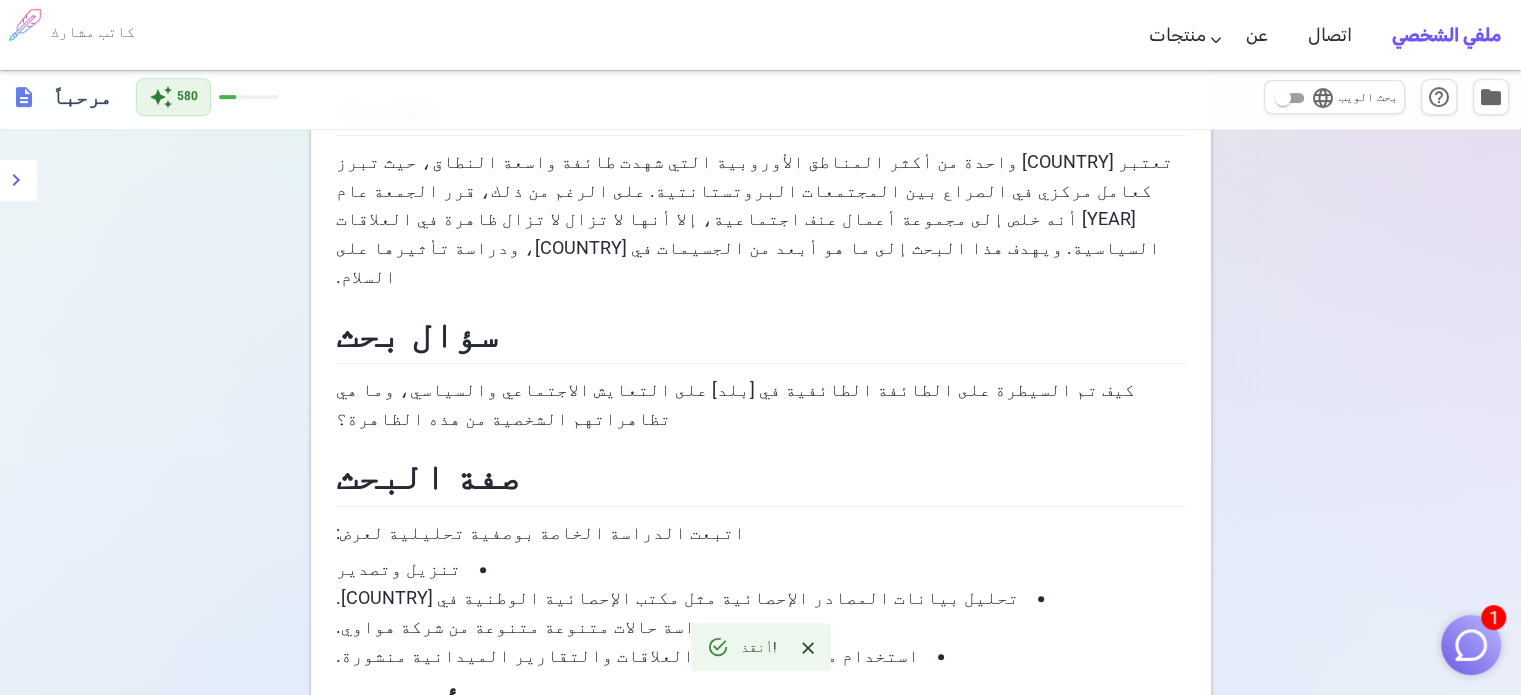 scroll, scrollTop: 595, scrollLeft: 0, axis: vertical 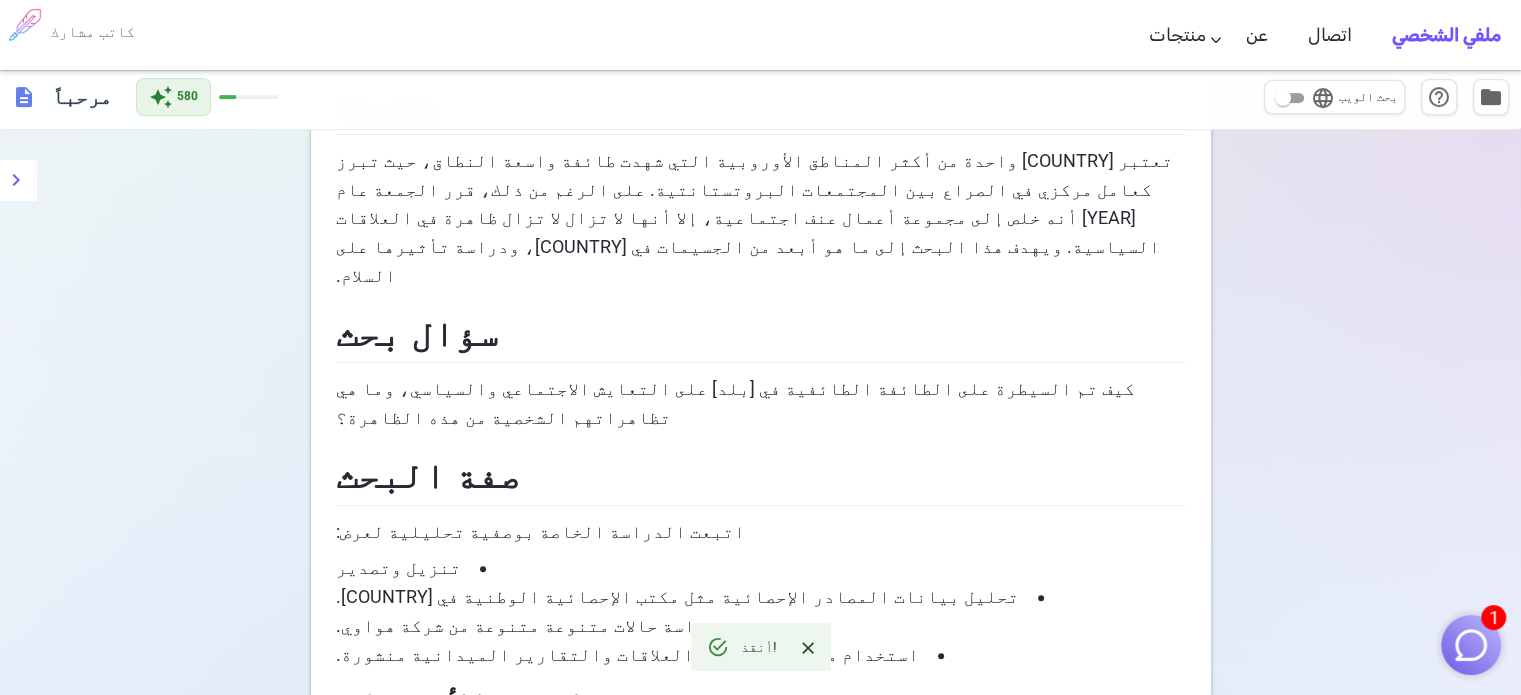 click on "دراسة حالات متنوعة متنوعة من شركة هواوي." at bounding box center [761, 626] 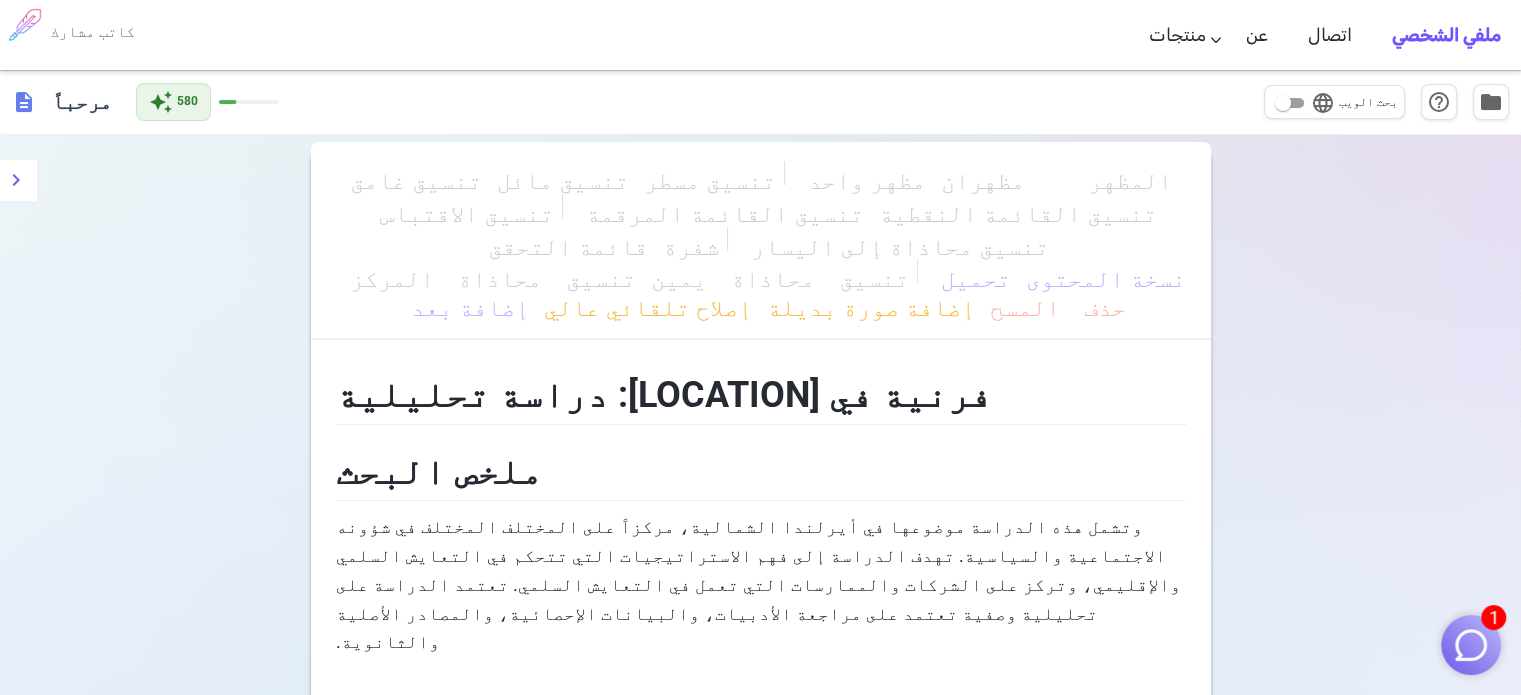 scroll, scrollTop: 0, scrollLeft: 0, axis: both 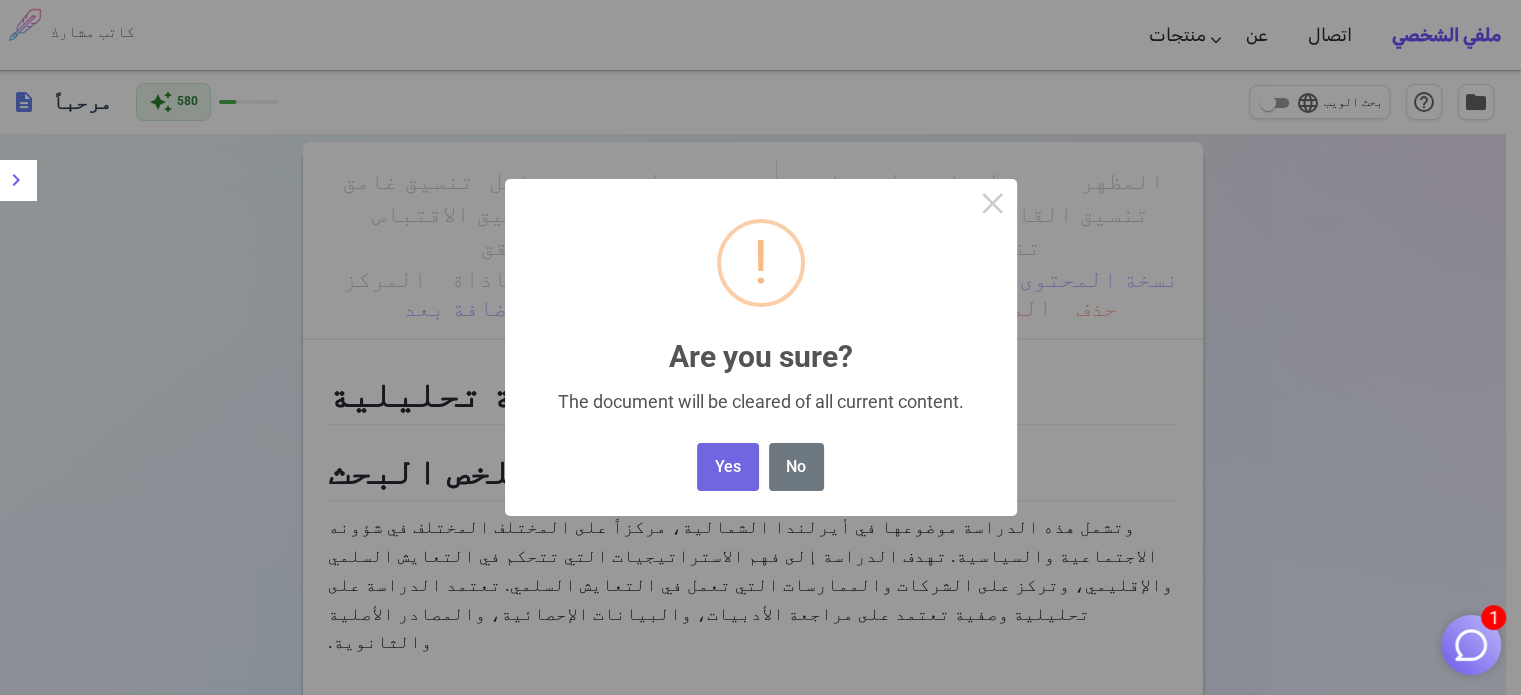 click on "أشكال العنصرية وتأثيرها على الأقليات [عدد] كاتب مشارك منتجات كتابة رسائل البريد الإلكتروني الصور (قريبا) عن اتصال ملفي الشخصي كاتب مشارك منتجات كتابة رسائل البريد الإلكتروني الصور (قريبا) عن تعليق اتصال ملفي الشخصي description مرحباً auto_awesome [رقم] language بحث الويب help_outline folder تنسيق غامق تنسيق مائل تنسيق مسطر مظهر واحد مظهران المظهر_3 تنسيق الاقتباس تنسيق القائمة المرقمة تنسيق القائمة النقطية قائمة التحقق شفرة تنسيق محاذاة إلى اليسار تنسيق_محاذاة_المركز تنسيق_محاذاة_يمين تحميل نسخة المحتوى إضافة بعد إصلاح تلقائي عالي إضافة صورة بديلة حذف_المسح فرنية في [بلد]: دراسة تحليلية ملخص البحث [رقم] /" at bounding box center [760, 1738] 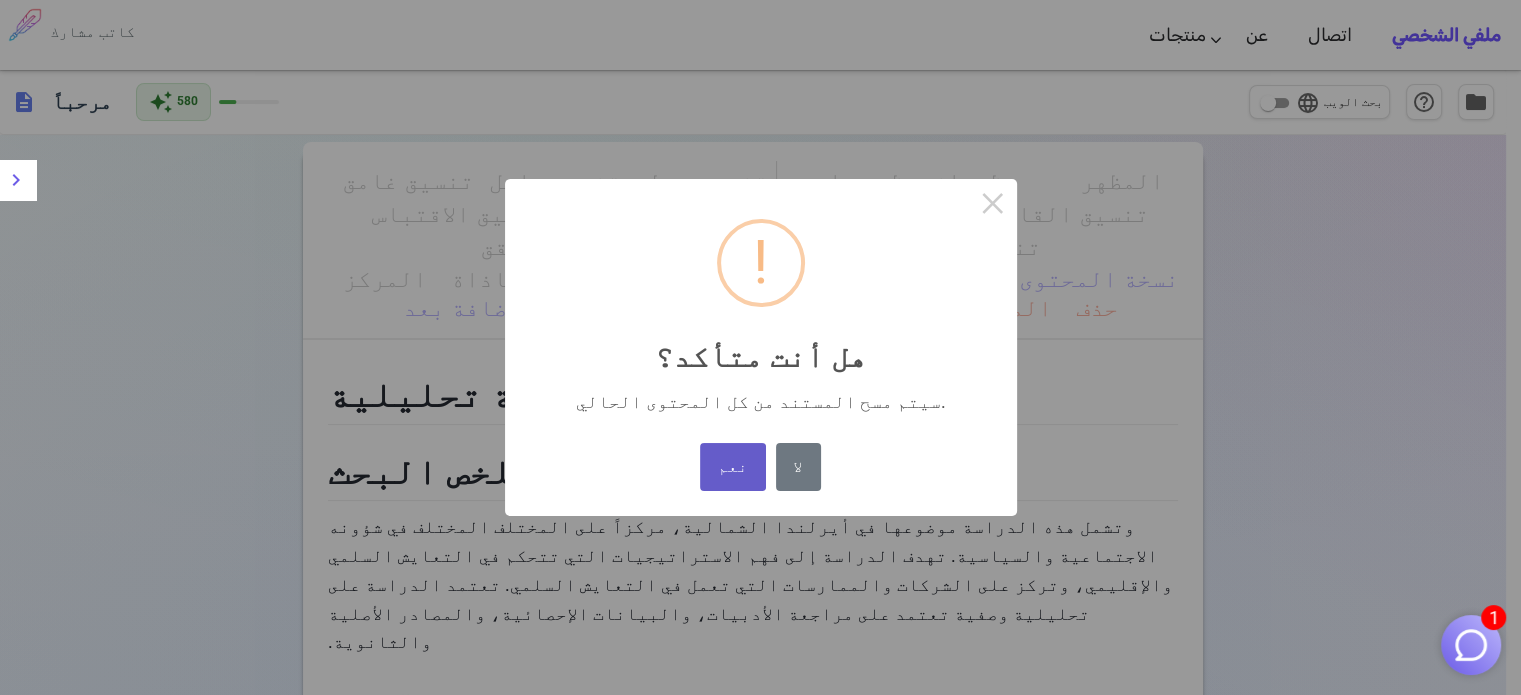 click on "نعم" at bounding box center (732, 467) 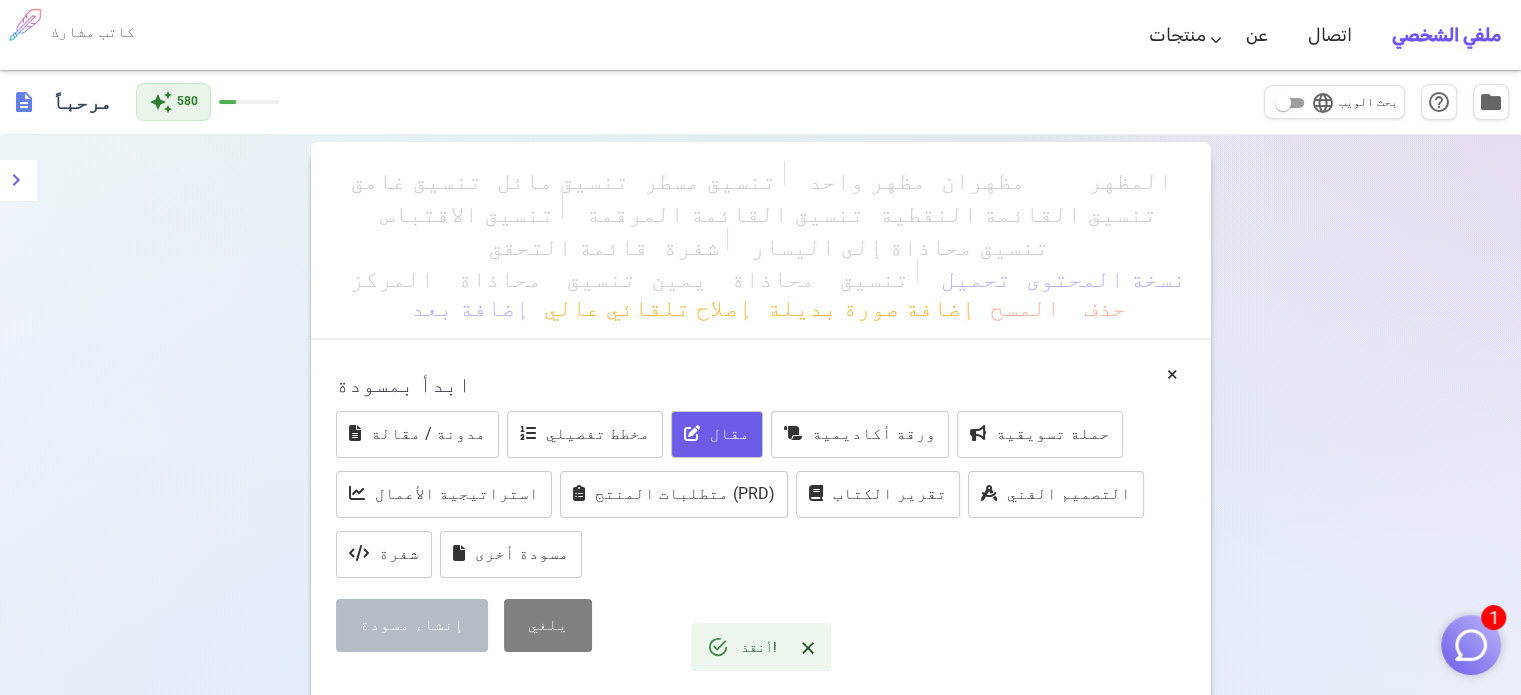 click on "مقال" at bounding box center (730, 433) 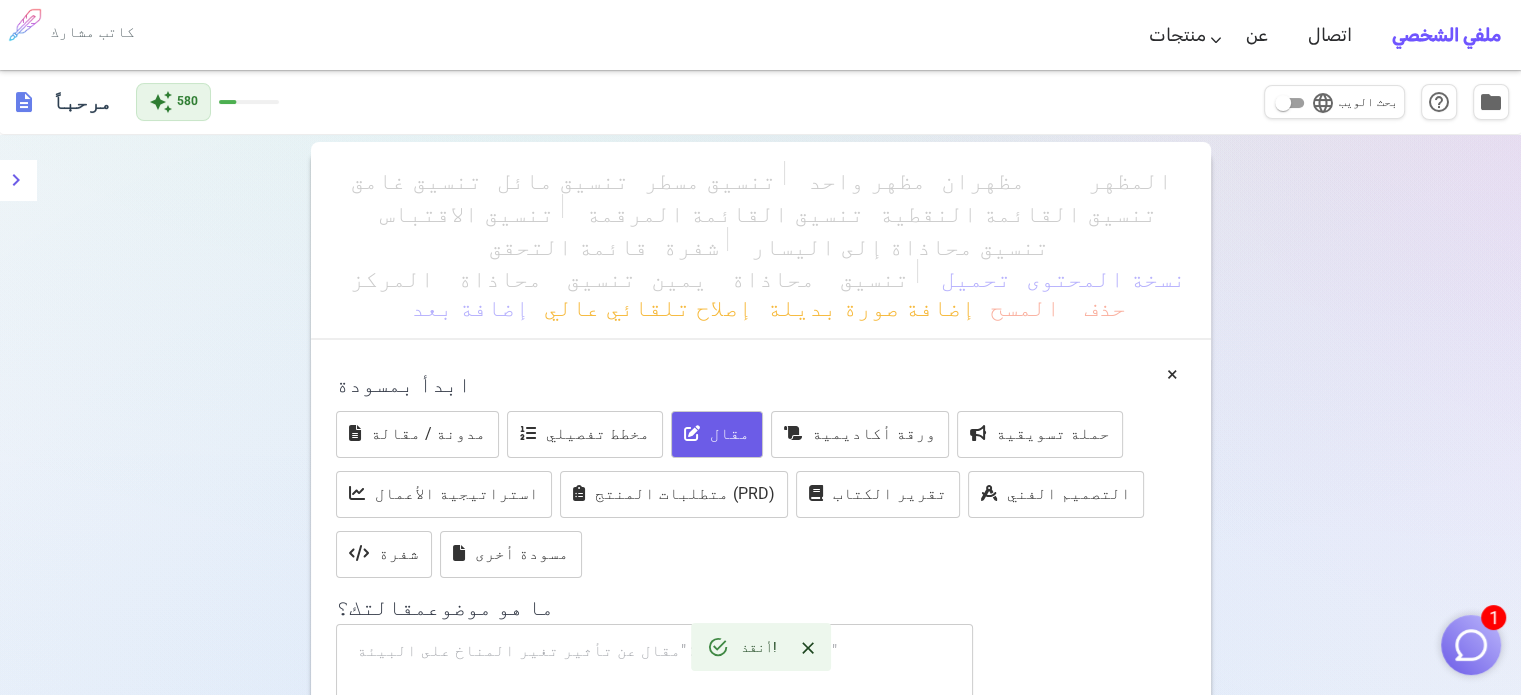 click at bounding box center [655, 666] 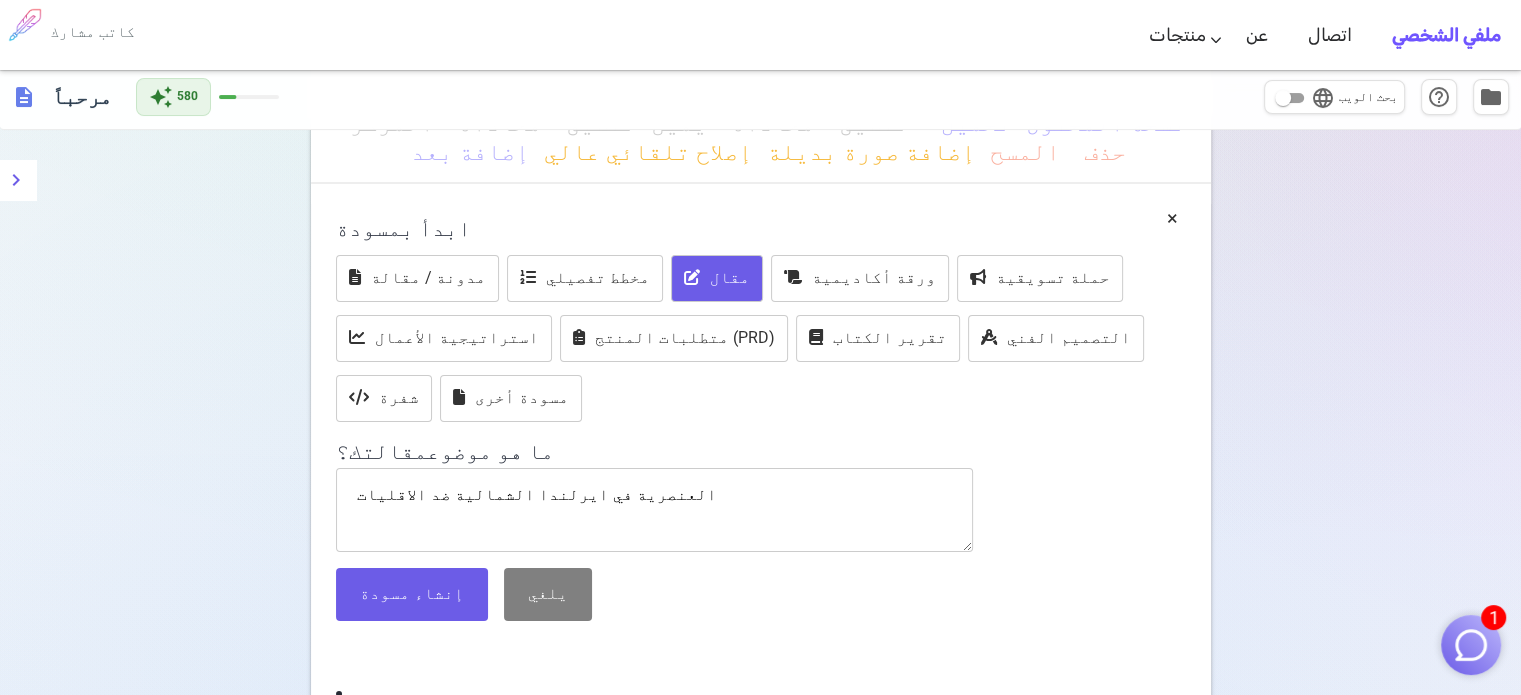 scroll, scrollTop: 152, scrollLeft: 0, axis: vertical 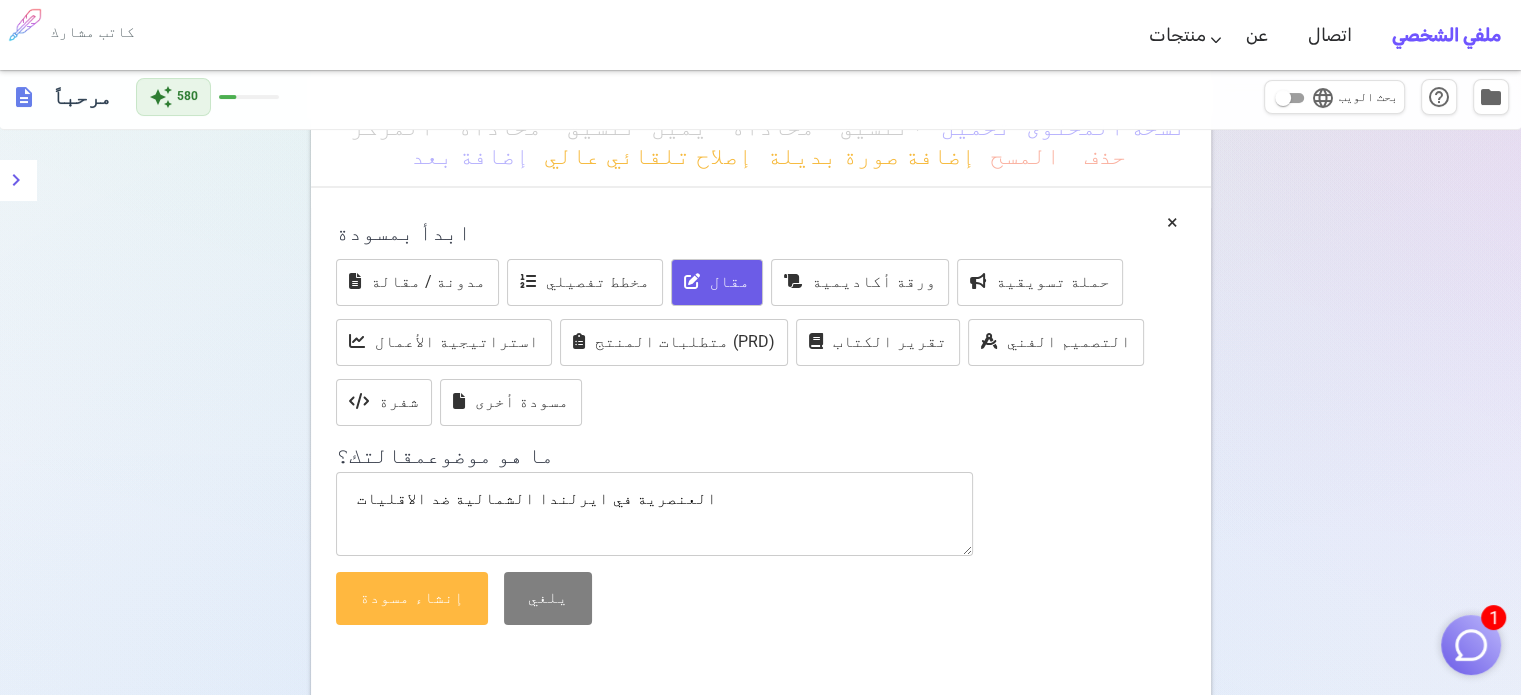 type on "العنصرية في ايرلندا الشمالية ضد الاقليات" 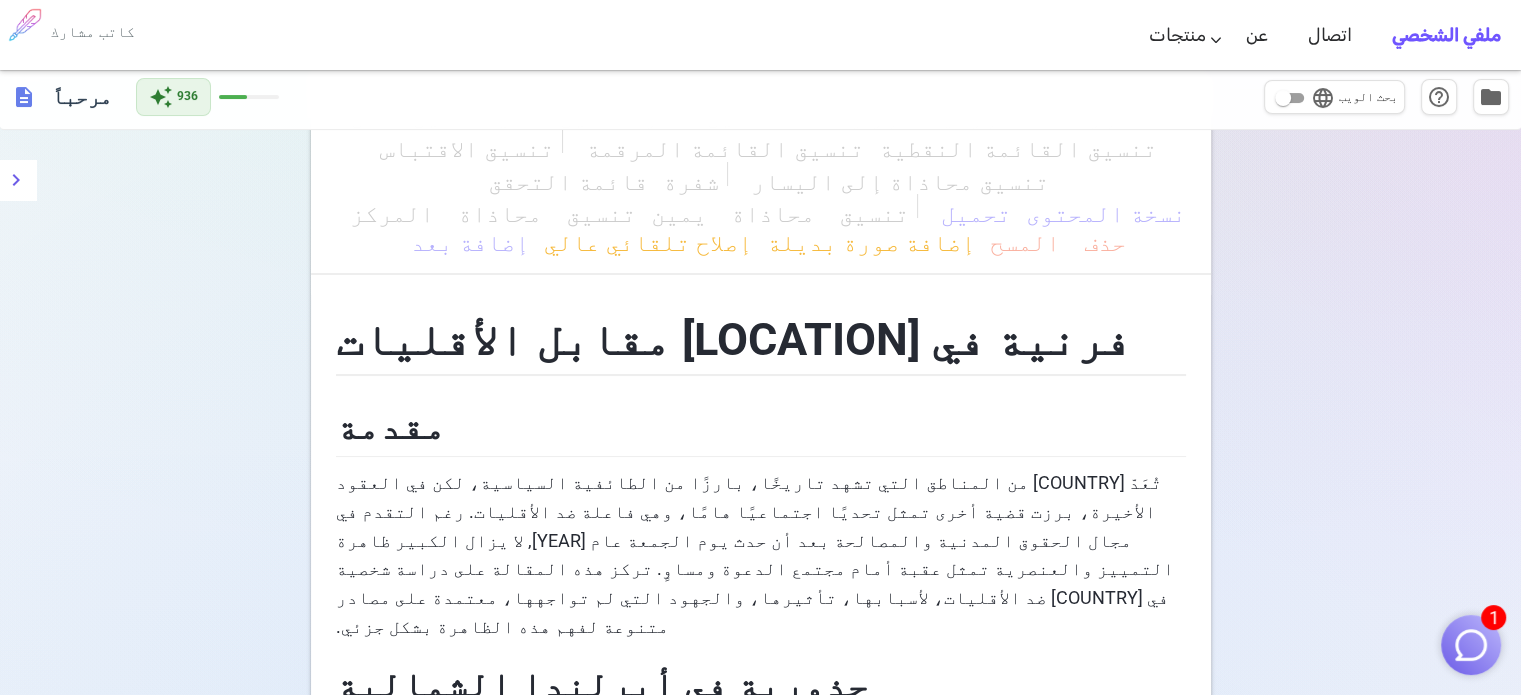 scroll, scrollTop: 0, scrollLeft: 0, axis: both 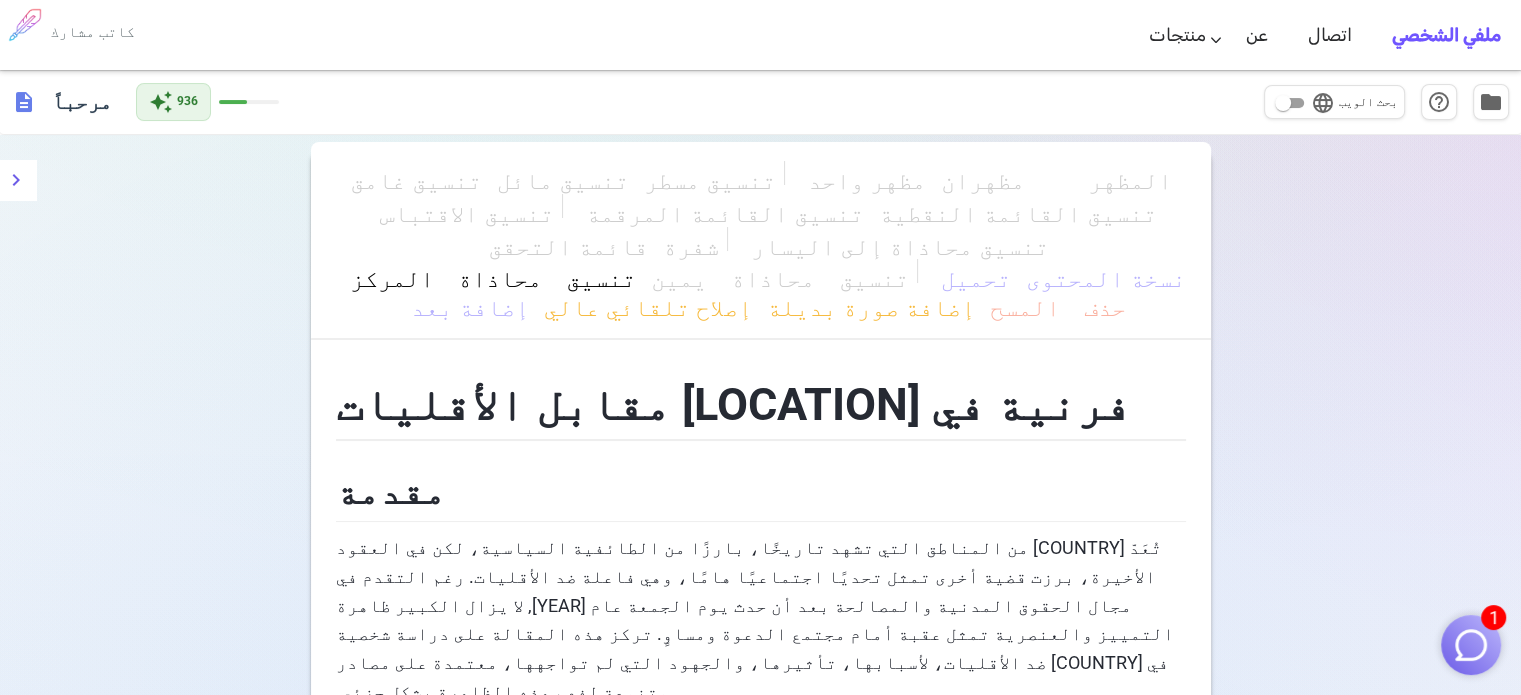 click on "تنسيق_محاذاة_المركز" at bounding box center [493, 275] 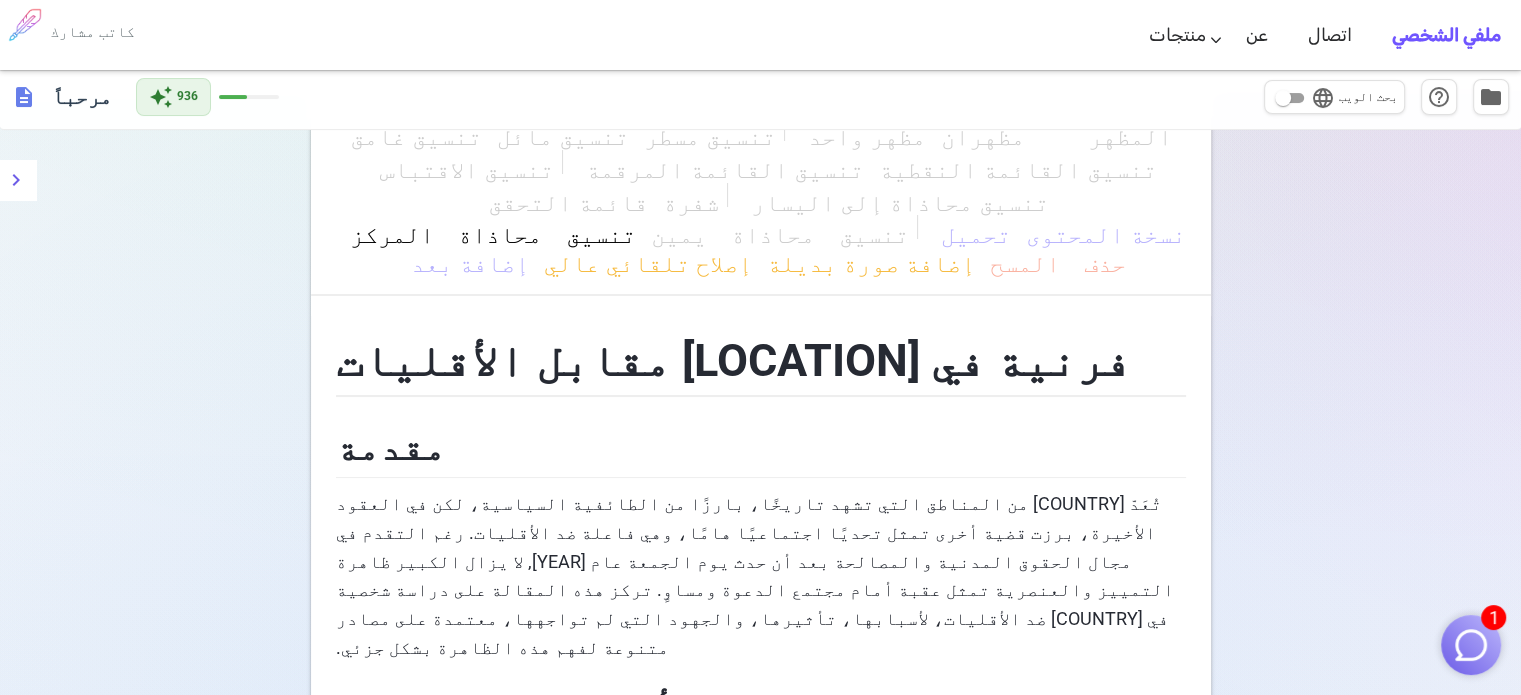 scroll, scrollTop: 0, scrollLeft: 0, axis: both 